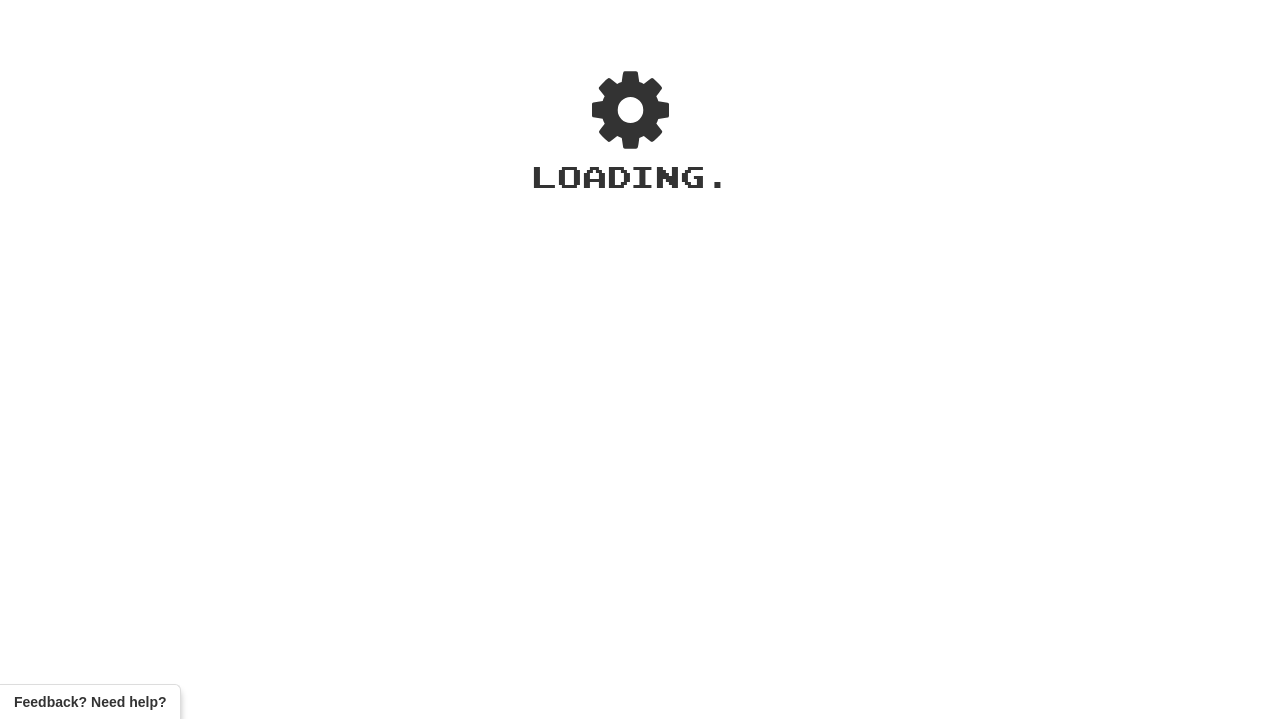 scroll, scrollTop: 0, scrollLeft: 0, axis: both 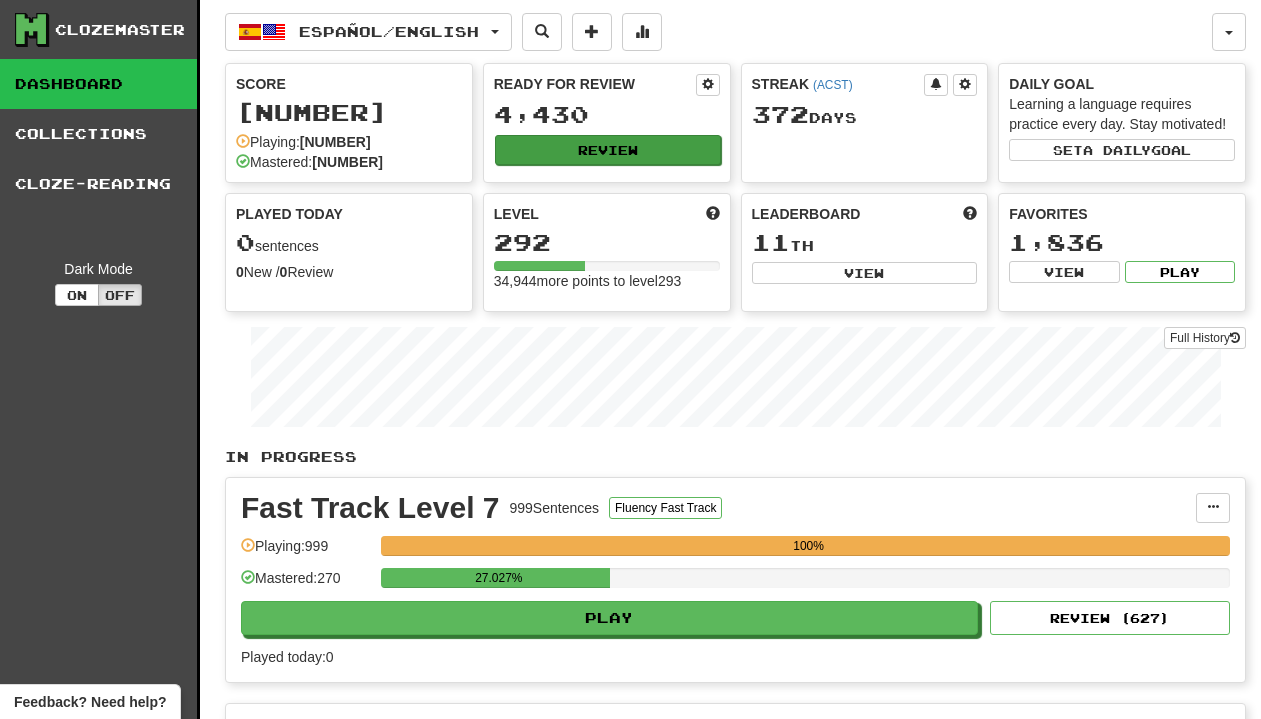 click on "Ready for Review 4,430   Review" at bounding box center (607, 119) 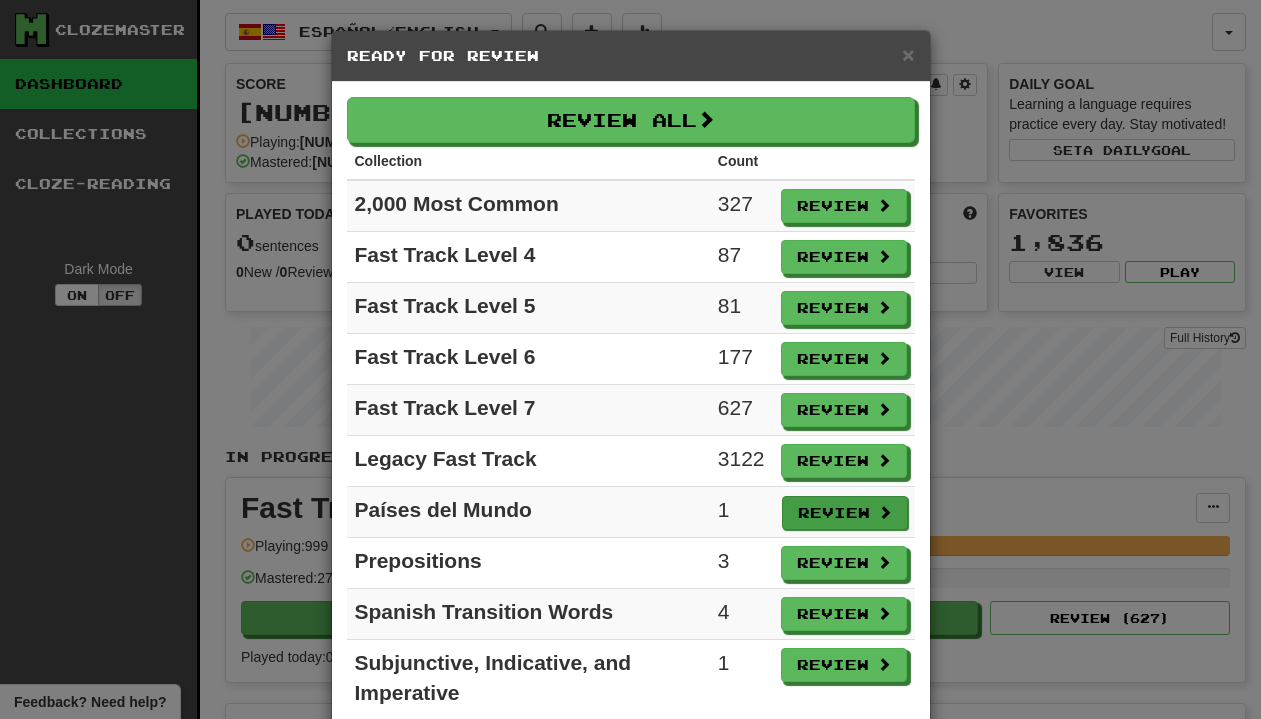 click on "Review" at bounding box center [845, 513] 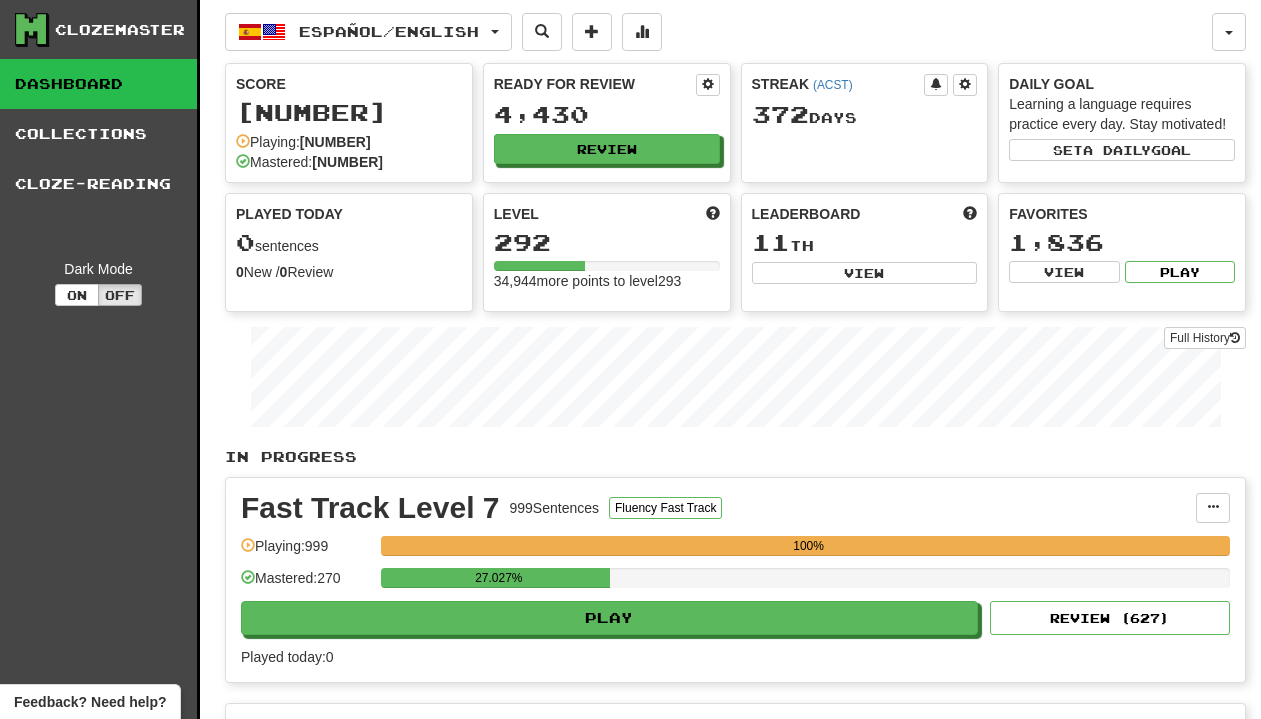 select on "********" 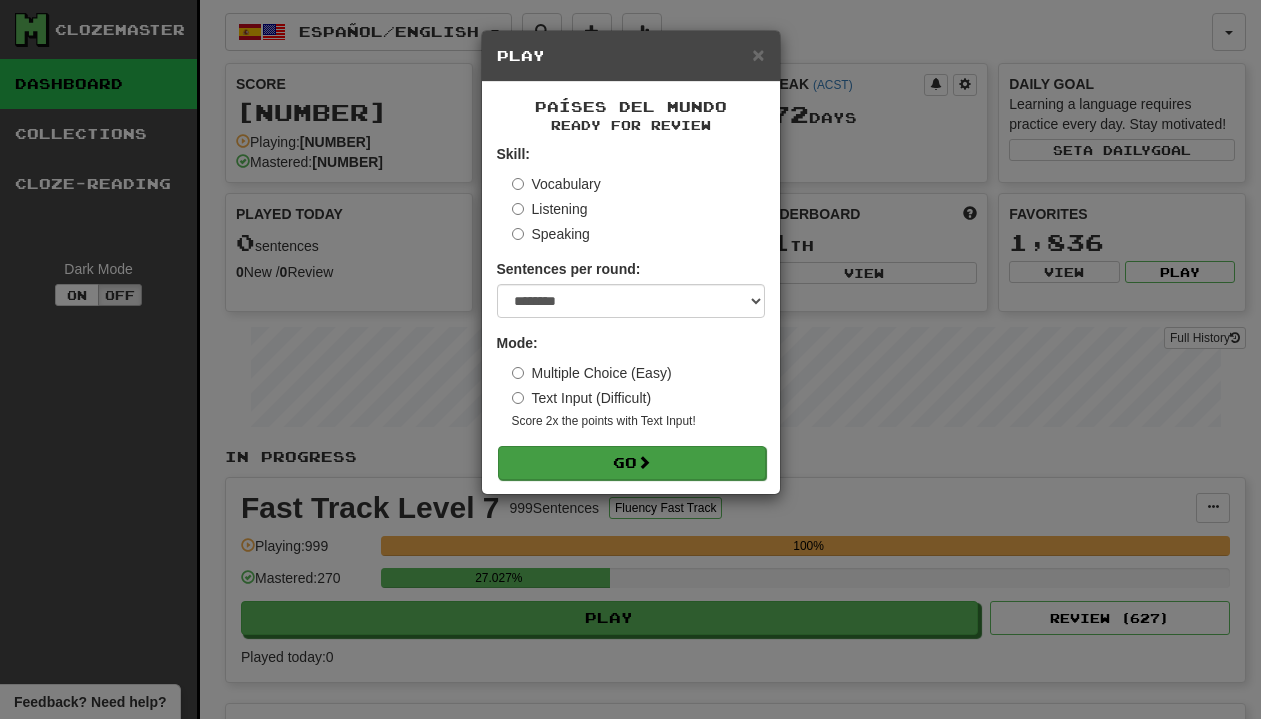 click at bounding box center (644, 462) 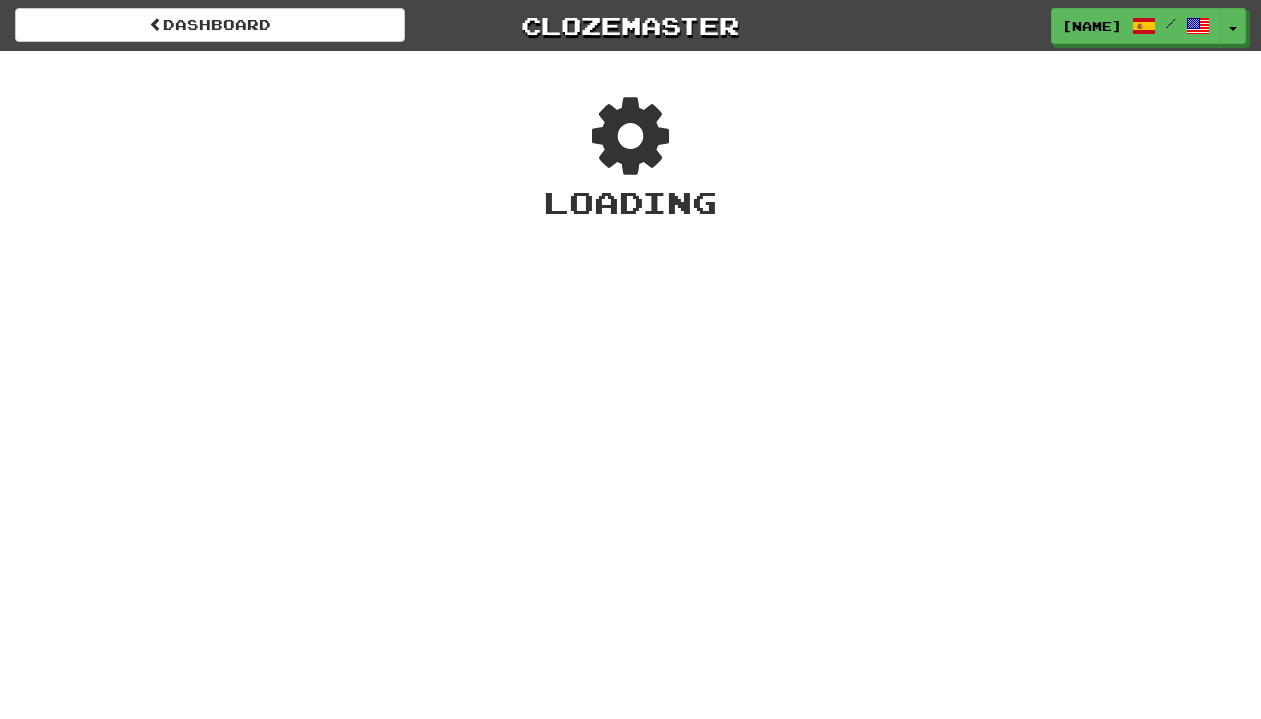 scroll, scrollTop: 0, scrollLeft: 0, axis: both 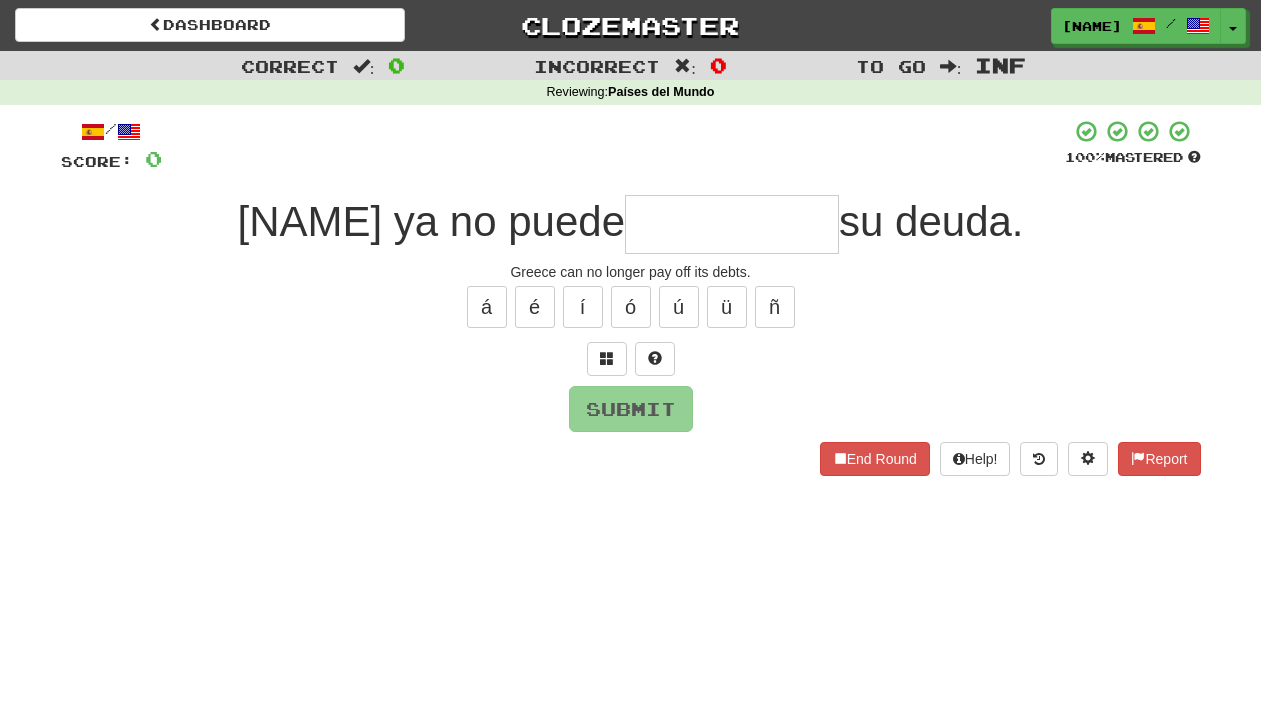 type on "*" 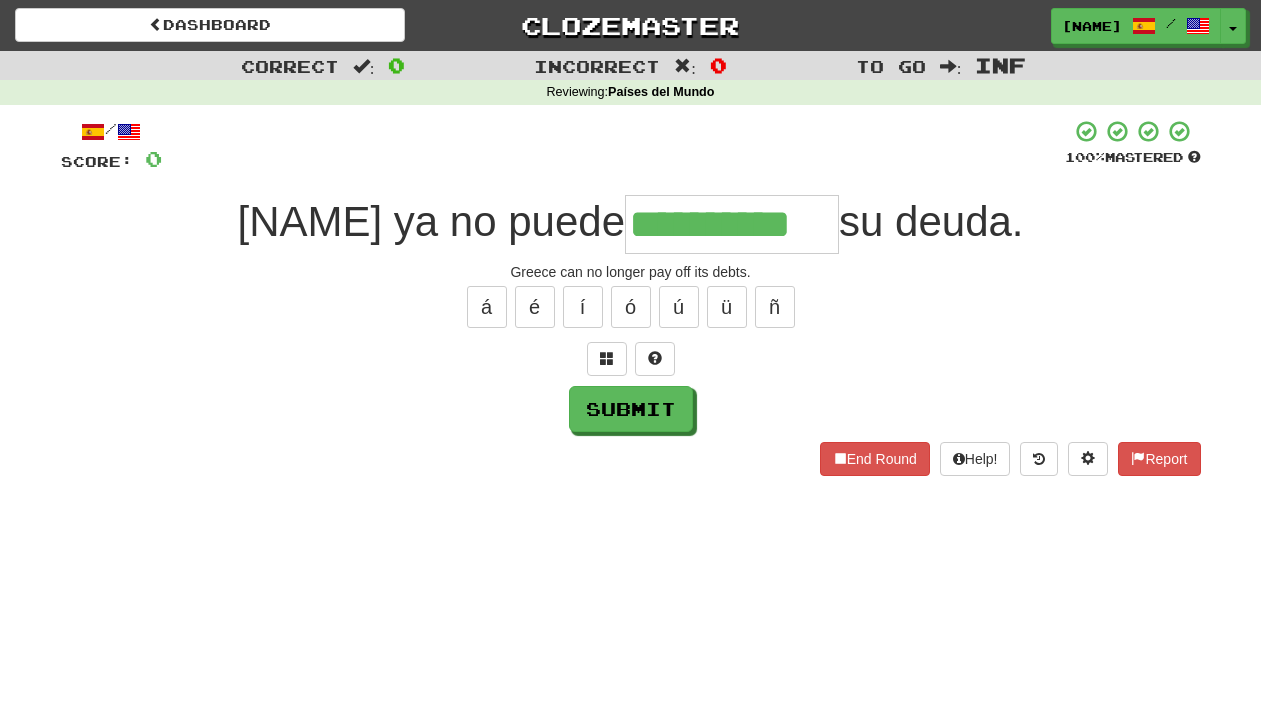 type on "**********" 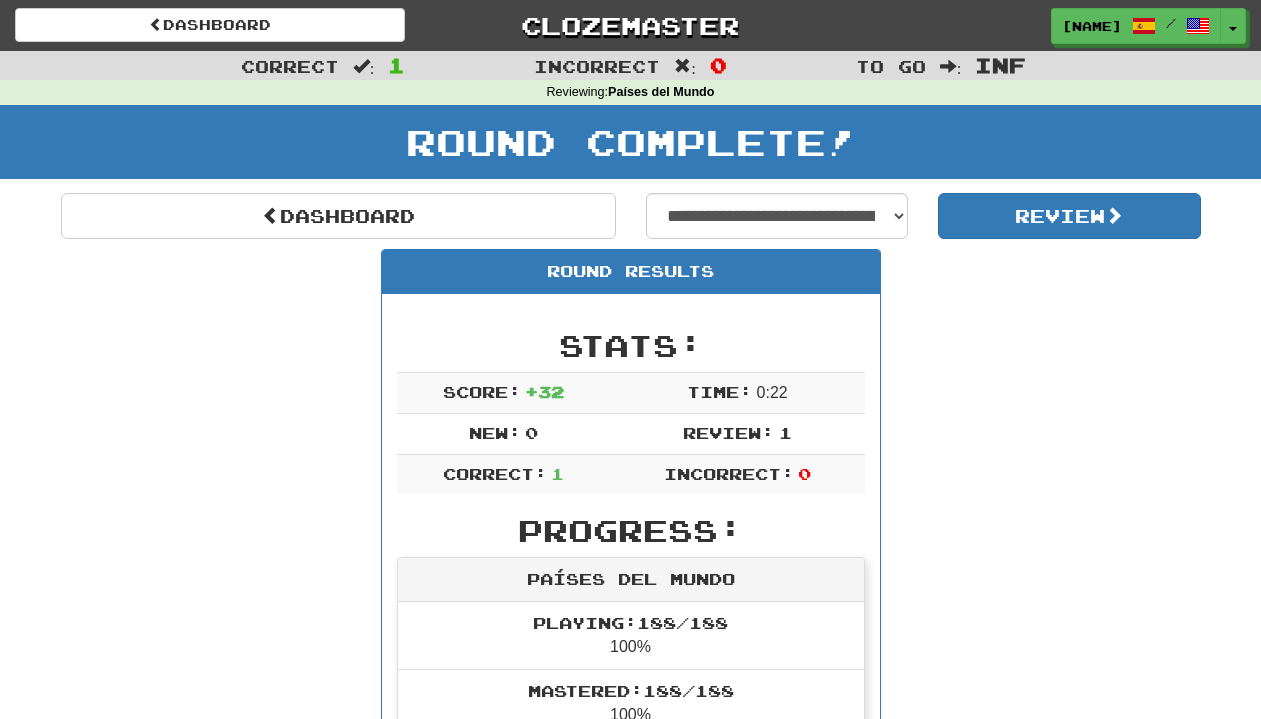 scroll, scrollTop: 0, scrollLeft: 0, axis: both 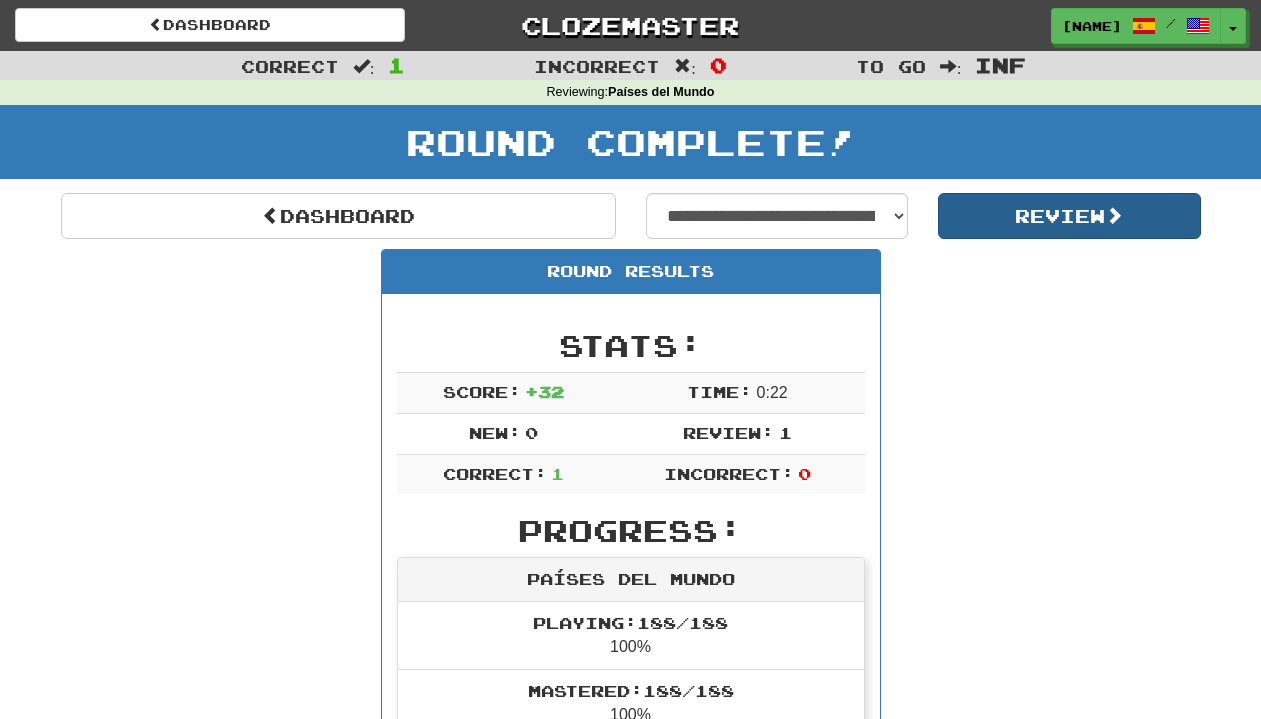 click on "Review" at bounding box center [1069, 216] 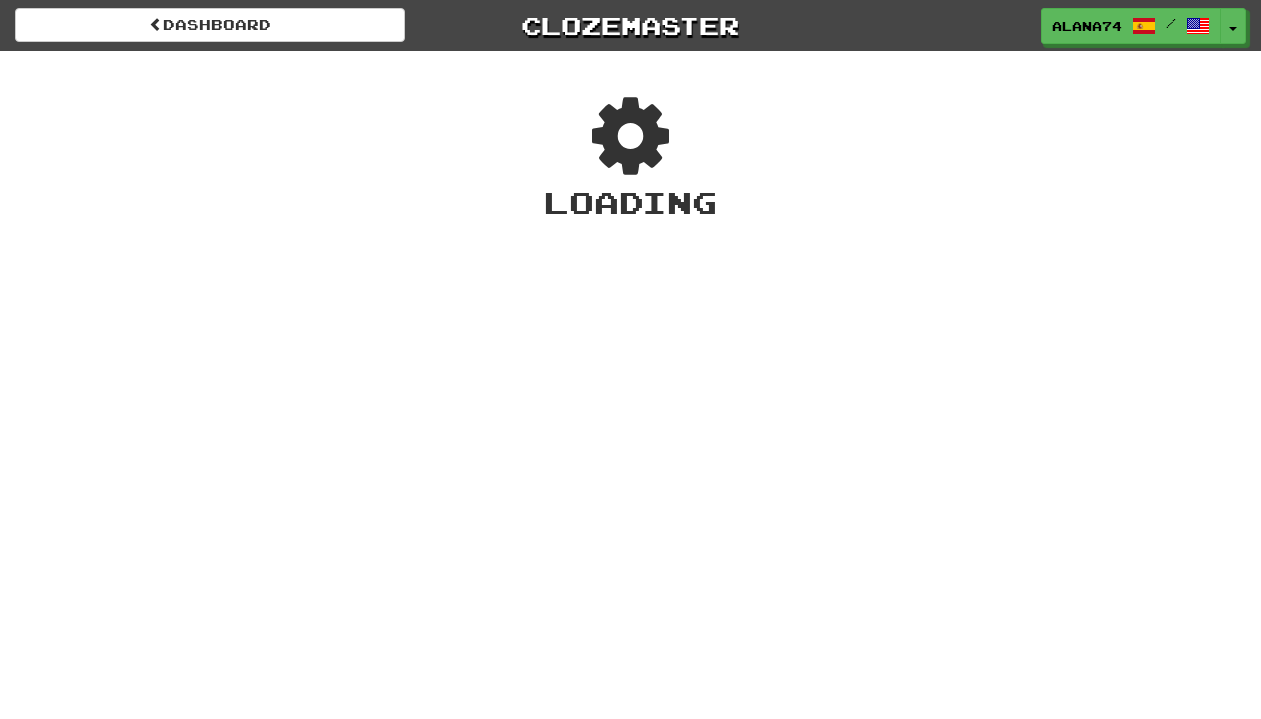 scroll, scrollTop: 0, scrollLeft: 0, axis: both 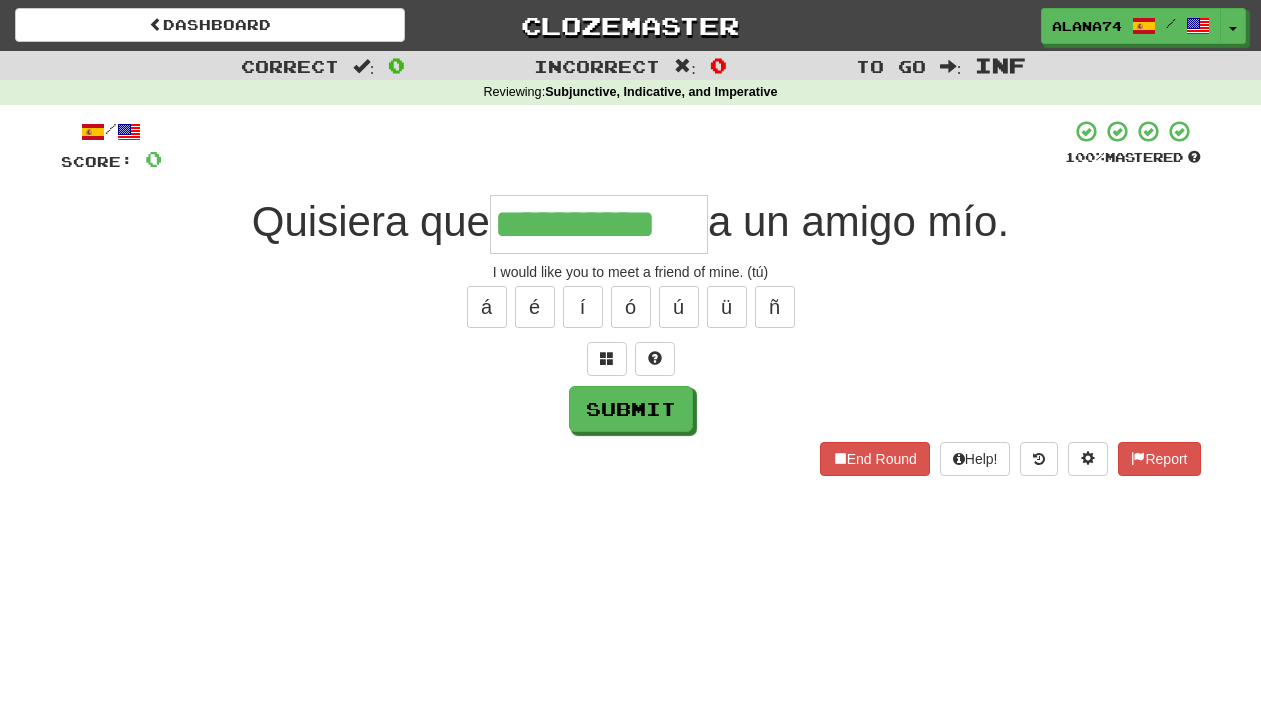 type on "**********" 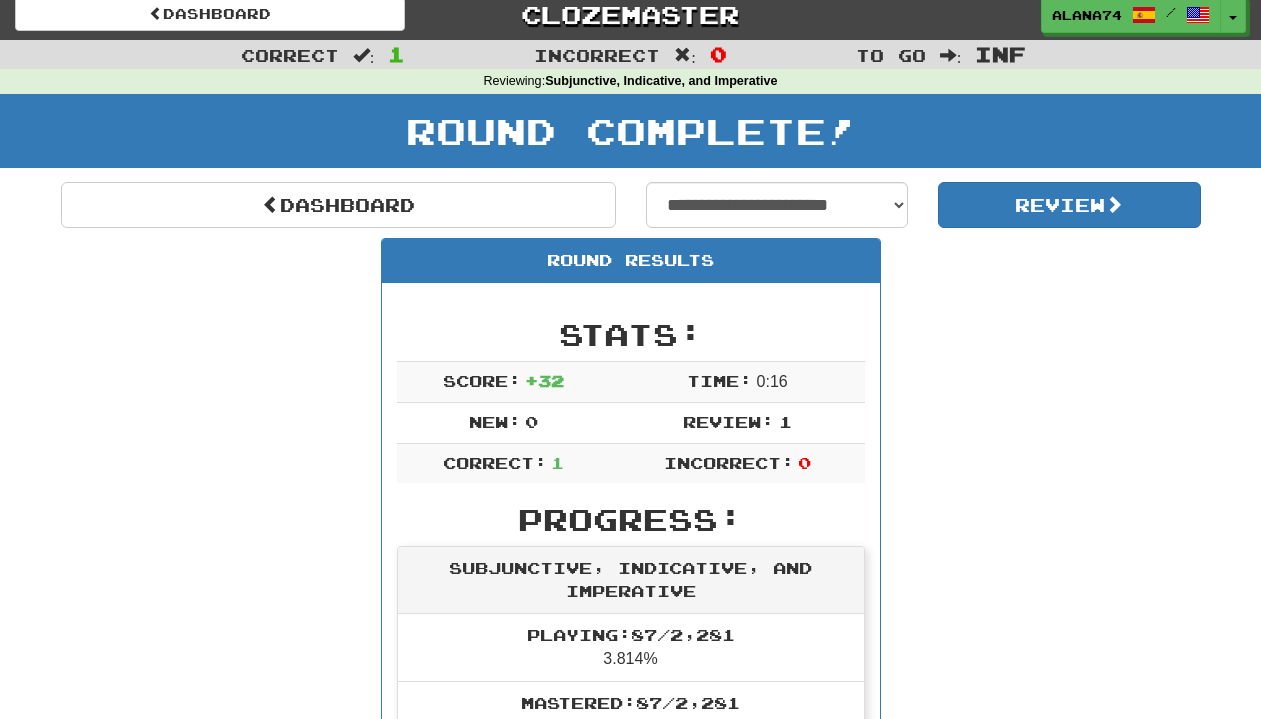 scroll, scrollTop: 8, scrollLeft: 0, axis: vertical 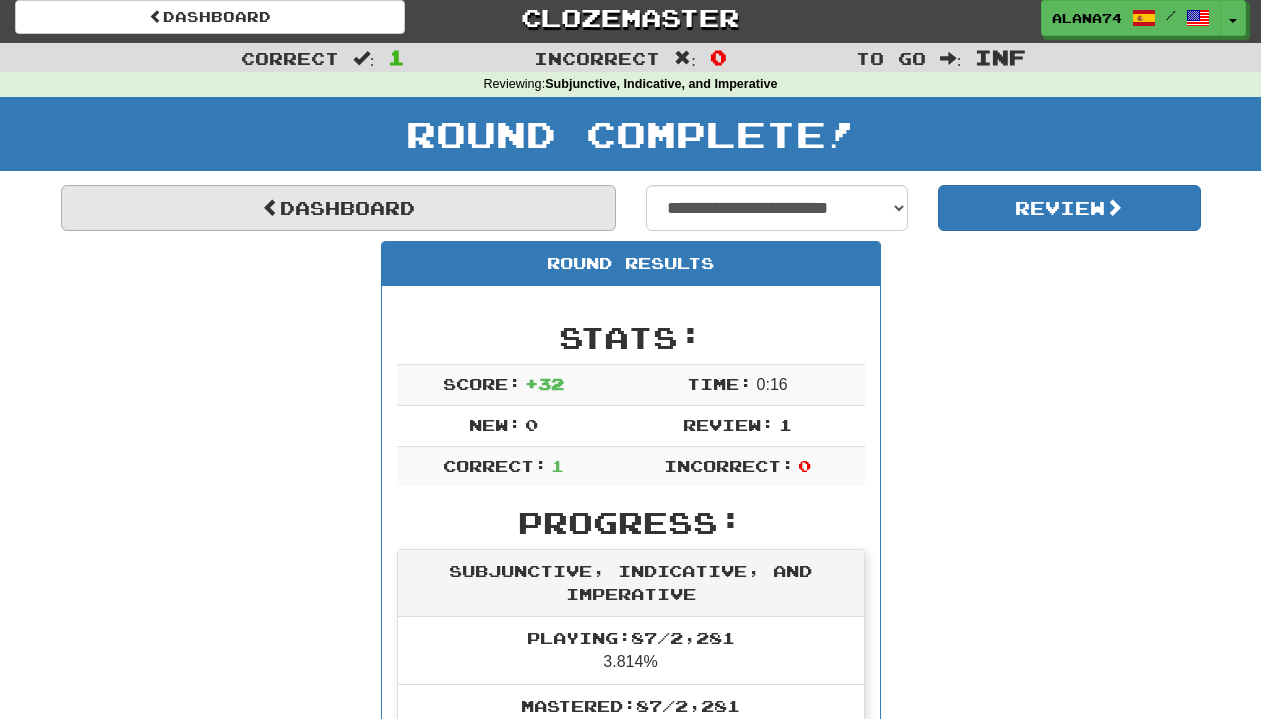 click on "Dashboard" at bounding box center [338, 208] 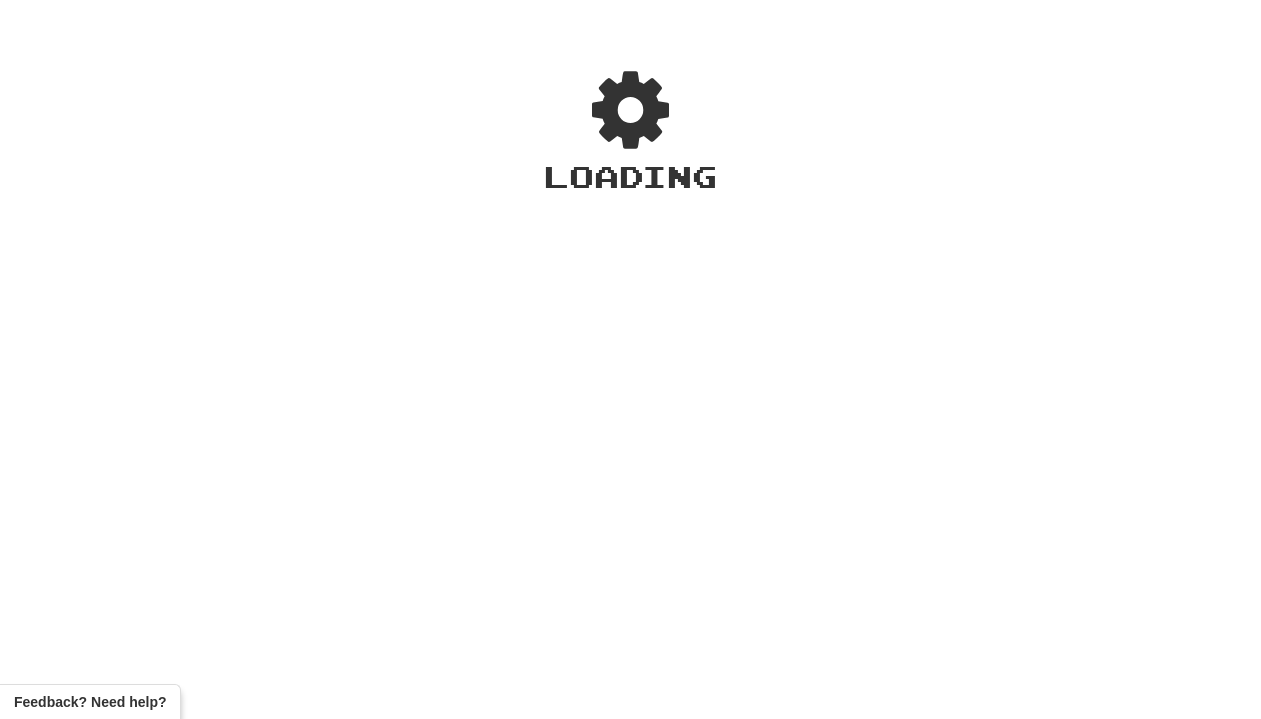 scroll, scrollTop: 0, scrollLeft: 0, axis: both 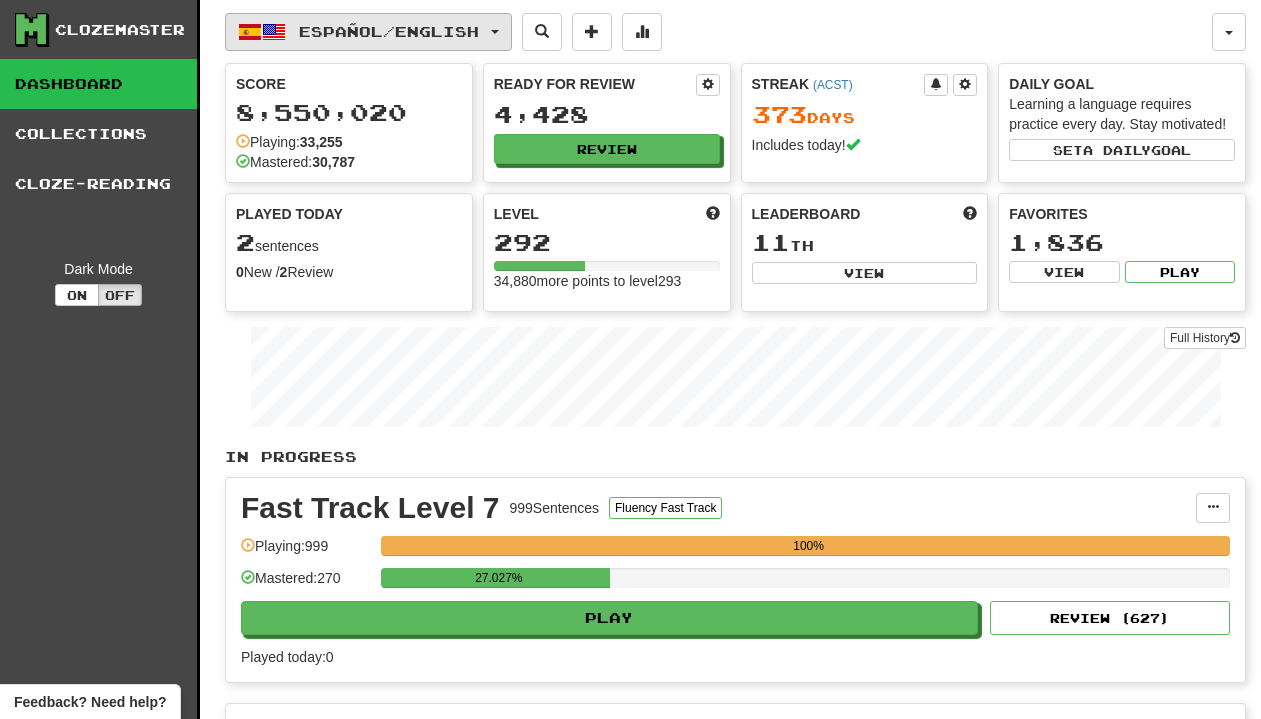 click on "Español  /  English" at bounding box center [389, 31] 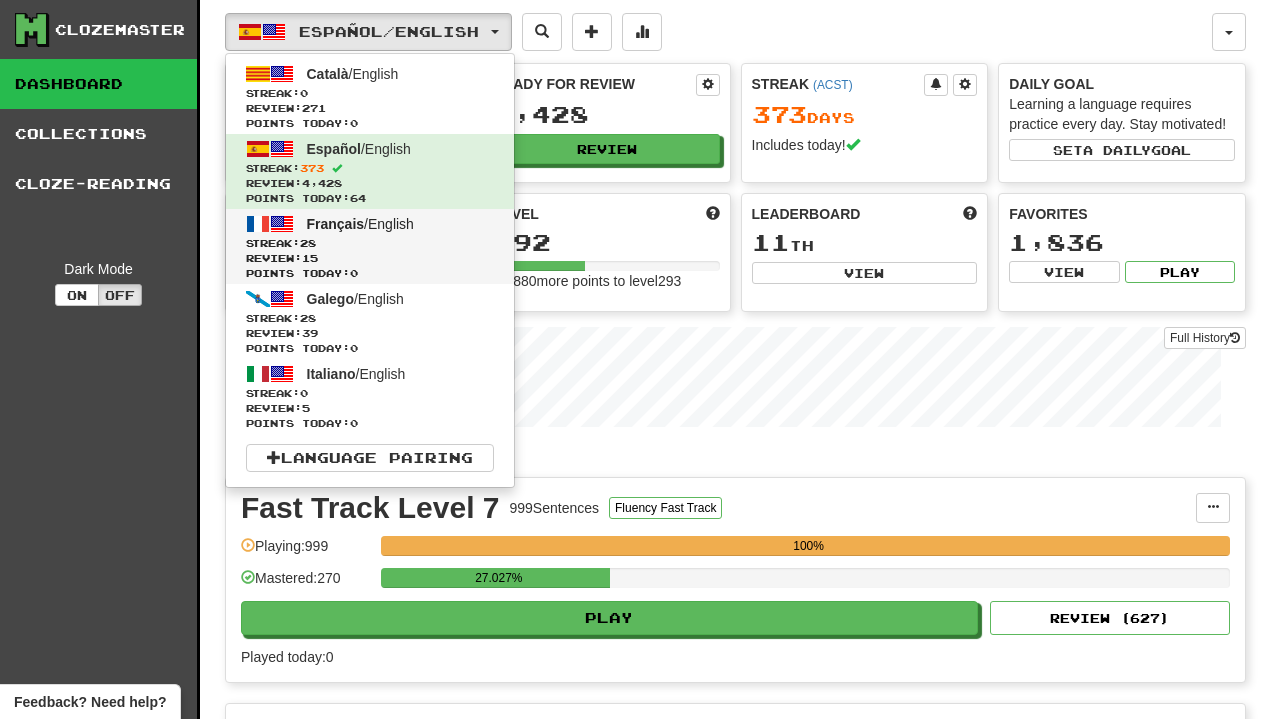 click on "Streak:  28" at bounding box center (370, 243) 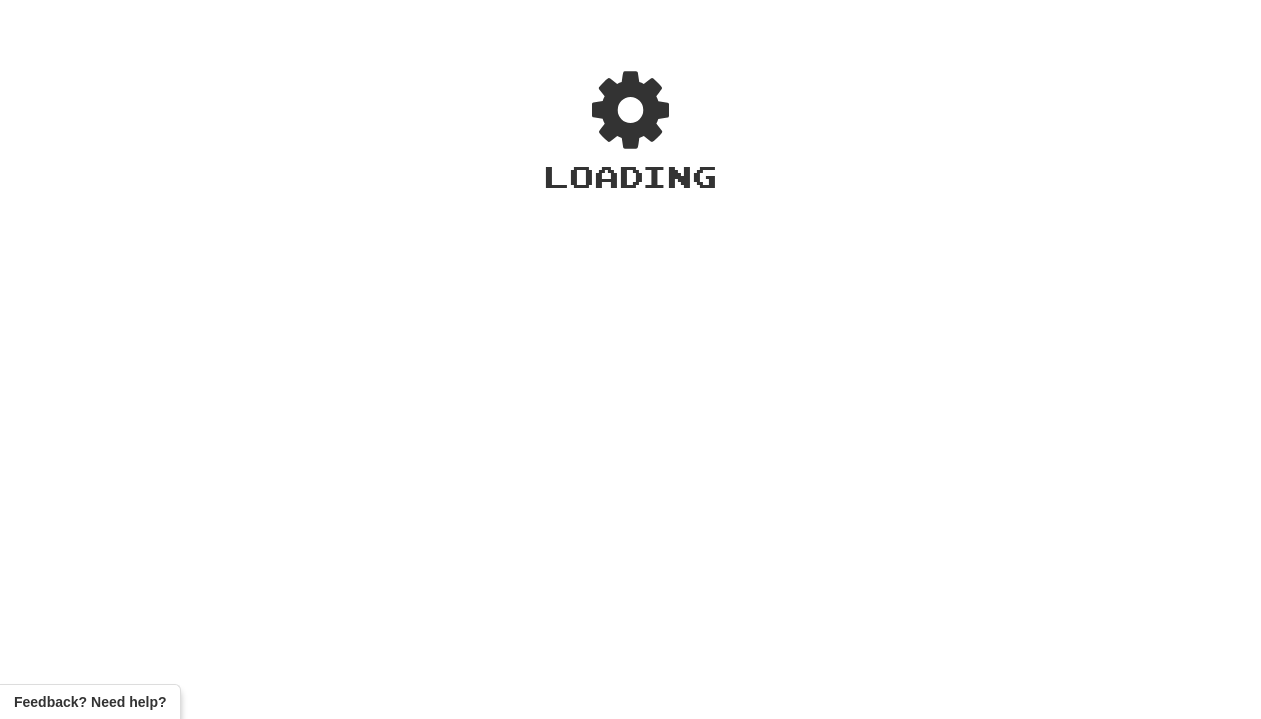 scroll, scrollTop: 0, scrollLeft: 0, axis: both 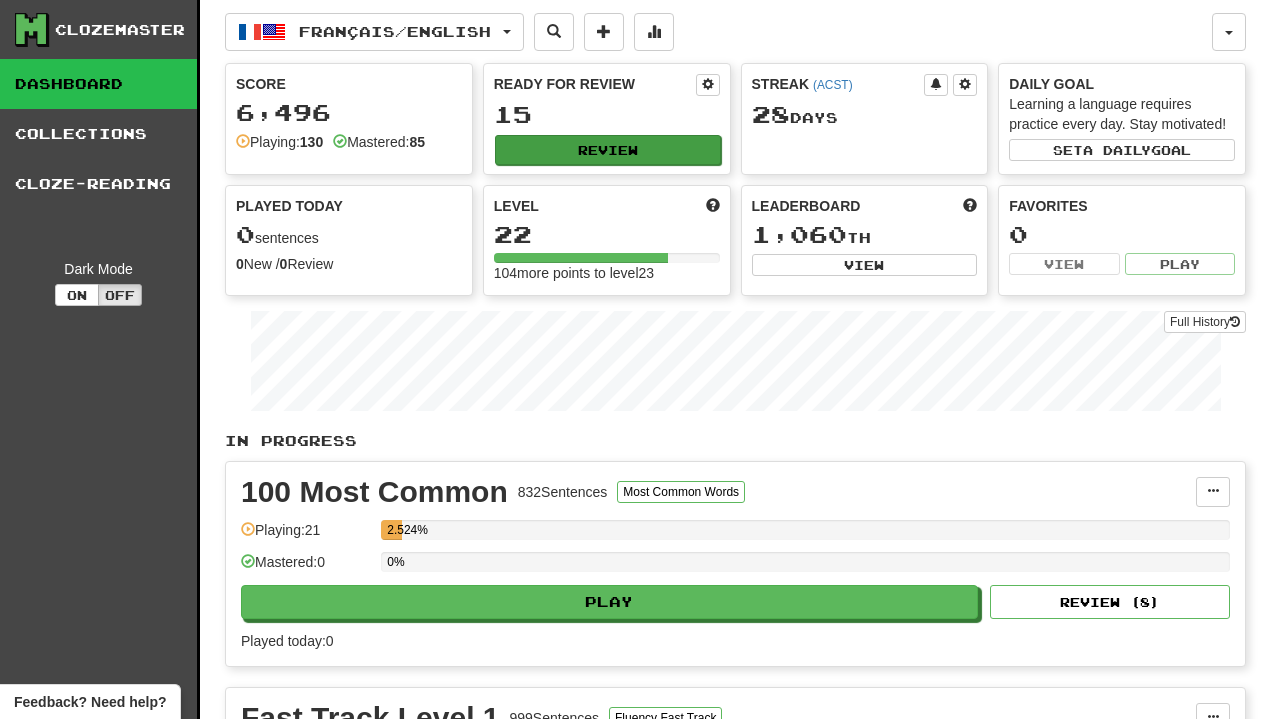 click on "Review" at bounding box center [608, 150] 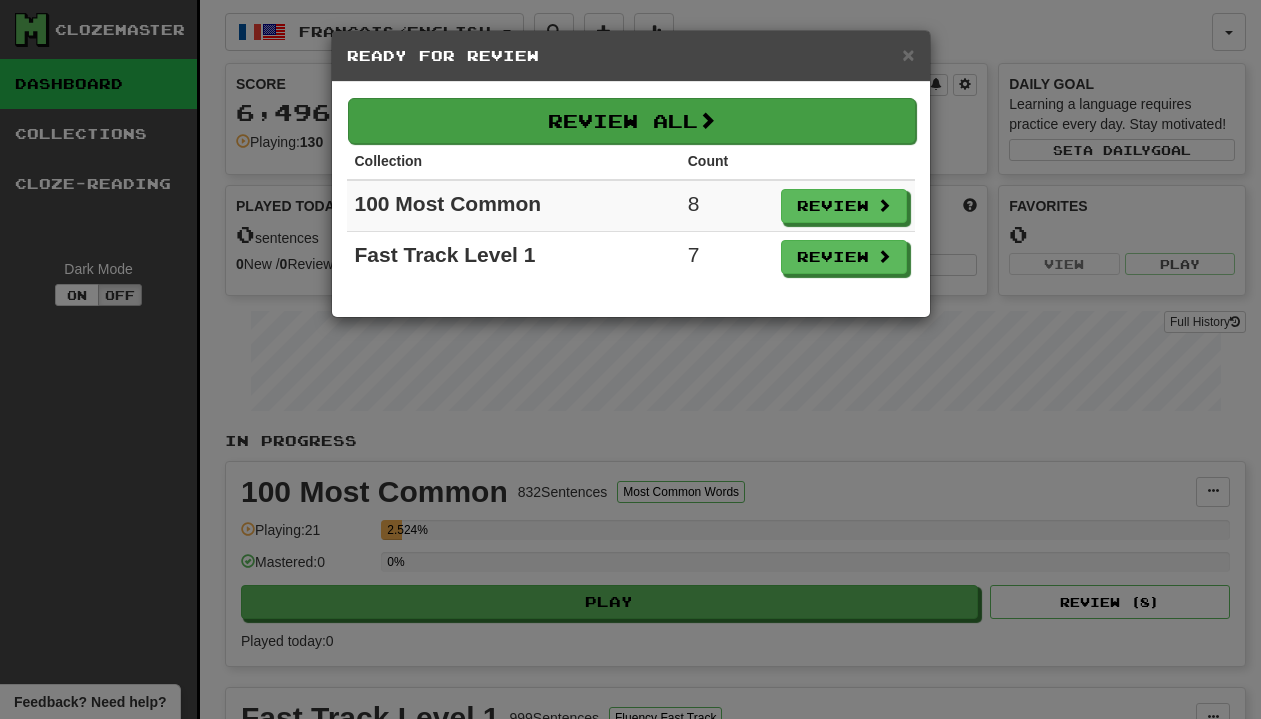 click on "Review All" at bounding box center [632, 121] 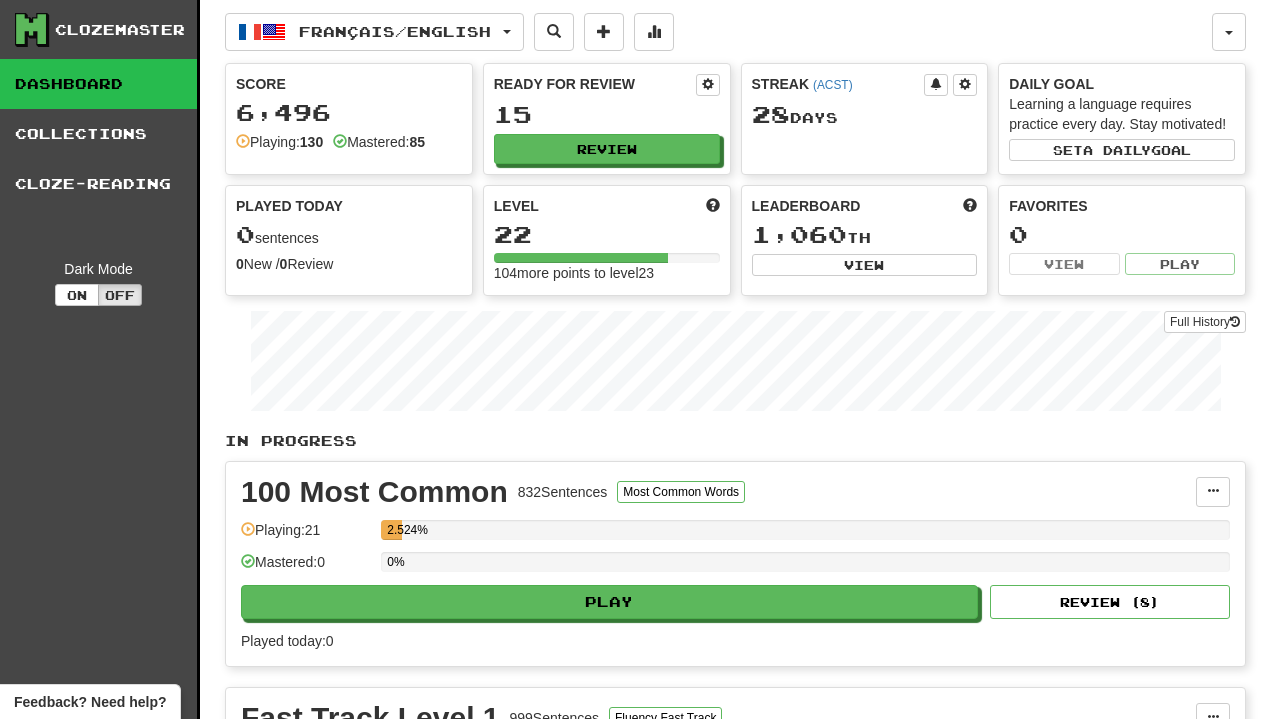 select on "********" 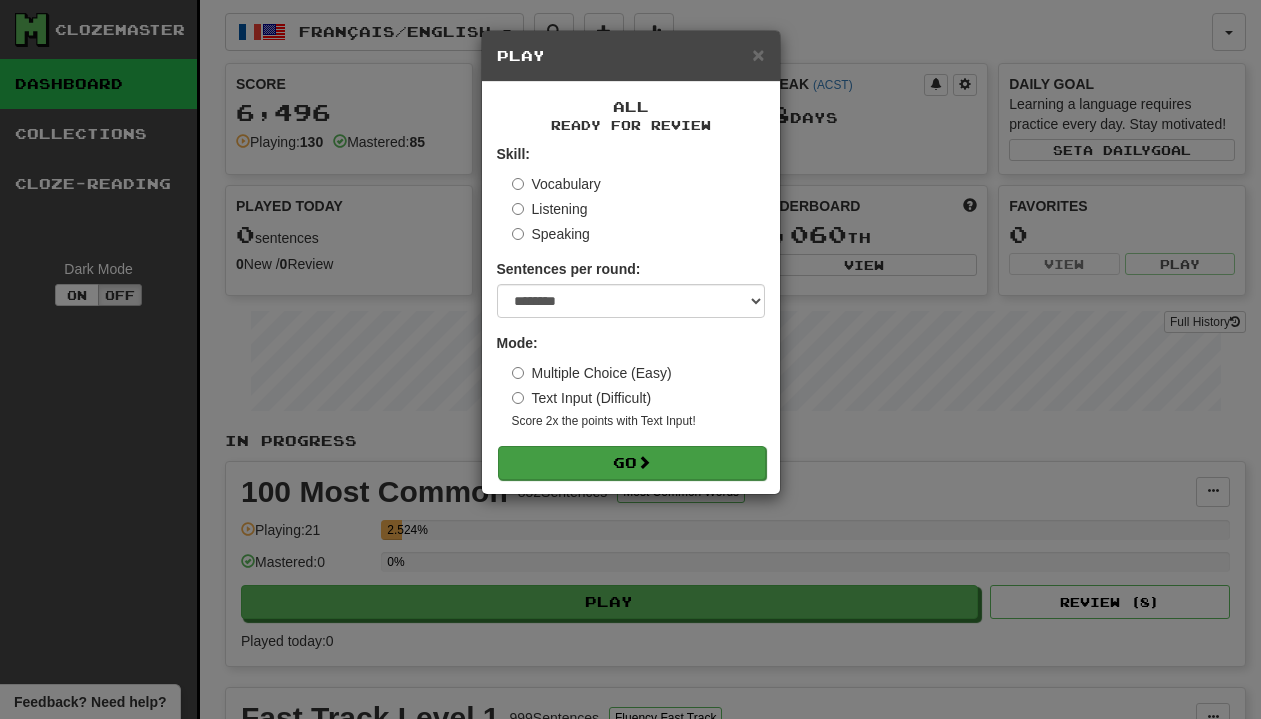 click on "Go" at bounding box center (632, 463) 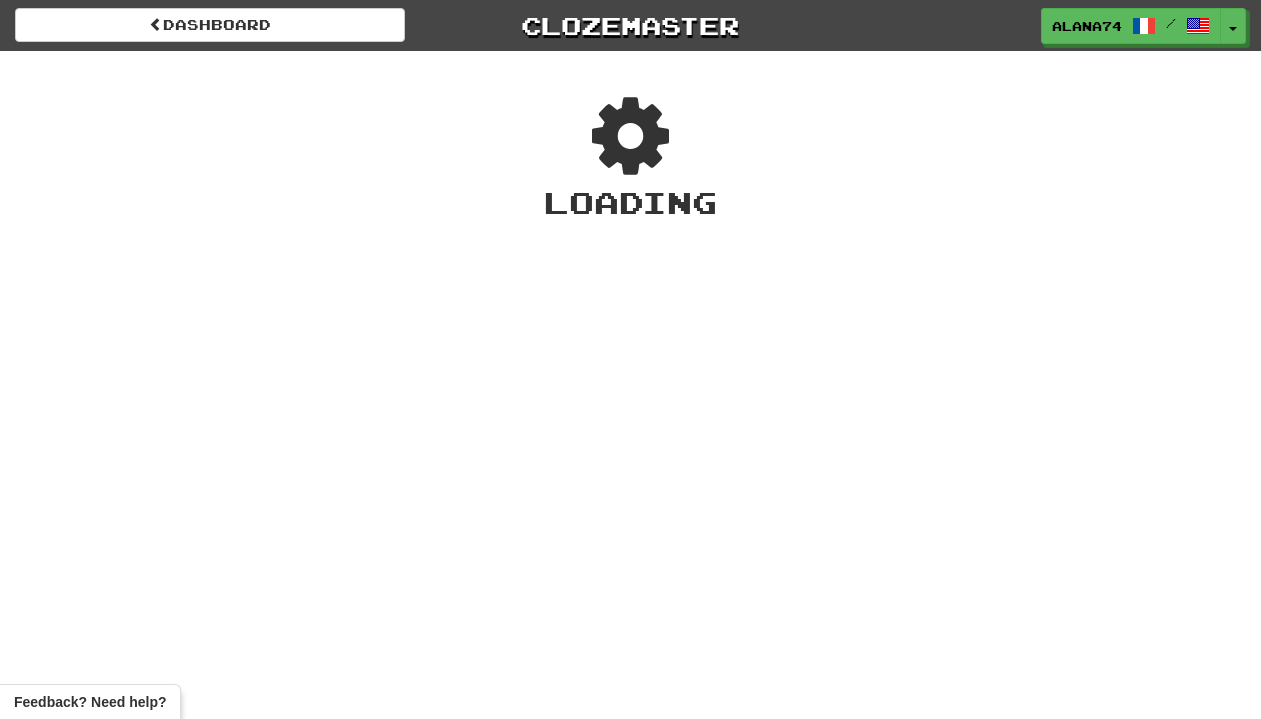 scroll, scrollTop: 0, scrollLeft: 0, axis: both 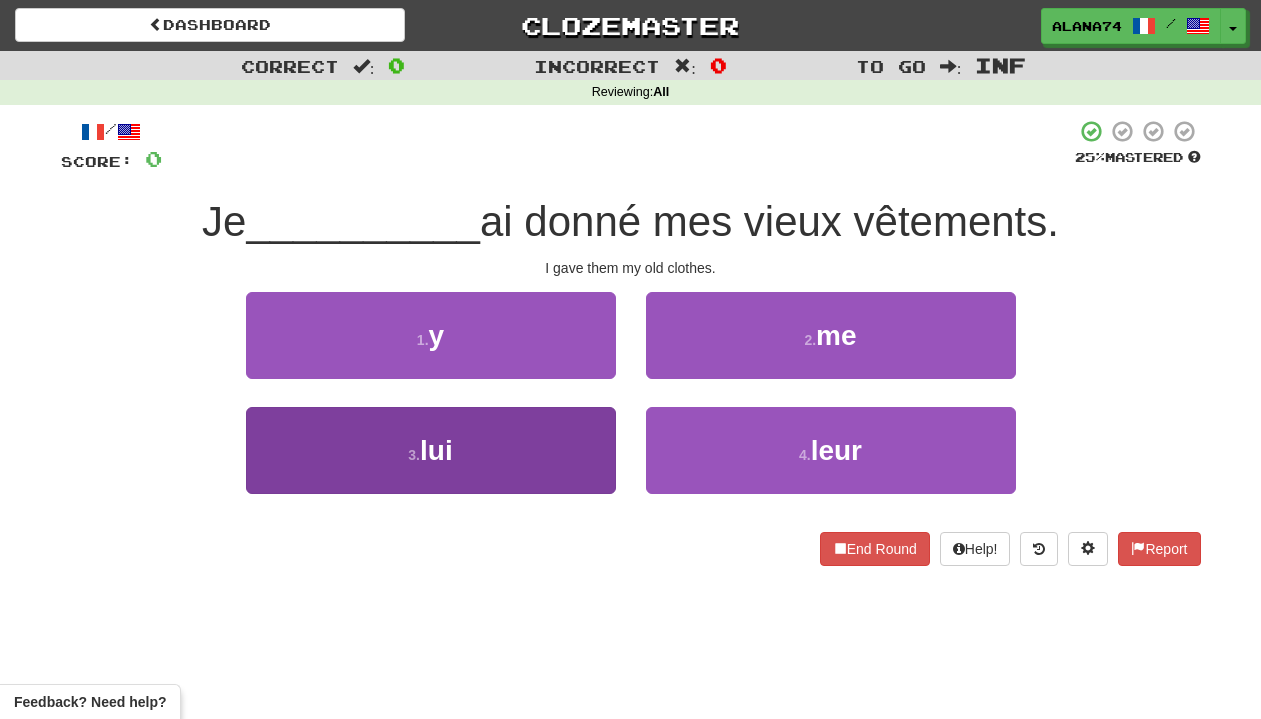 click on "3 .  lui" at bounding box center [431, 450] 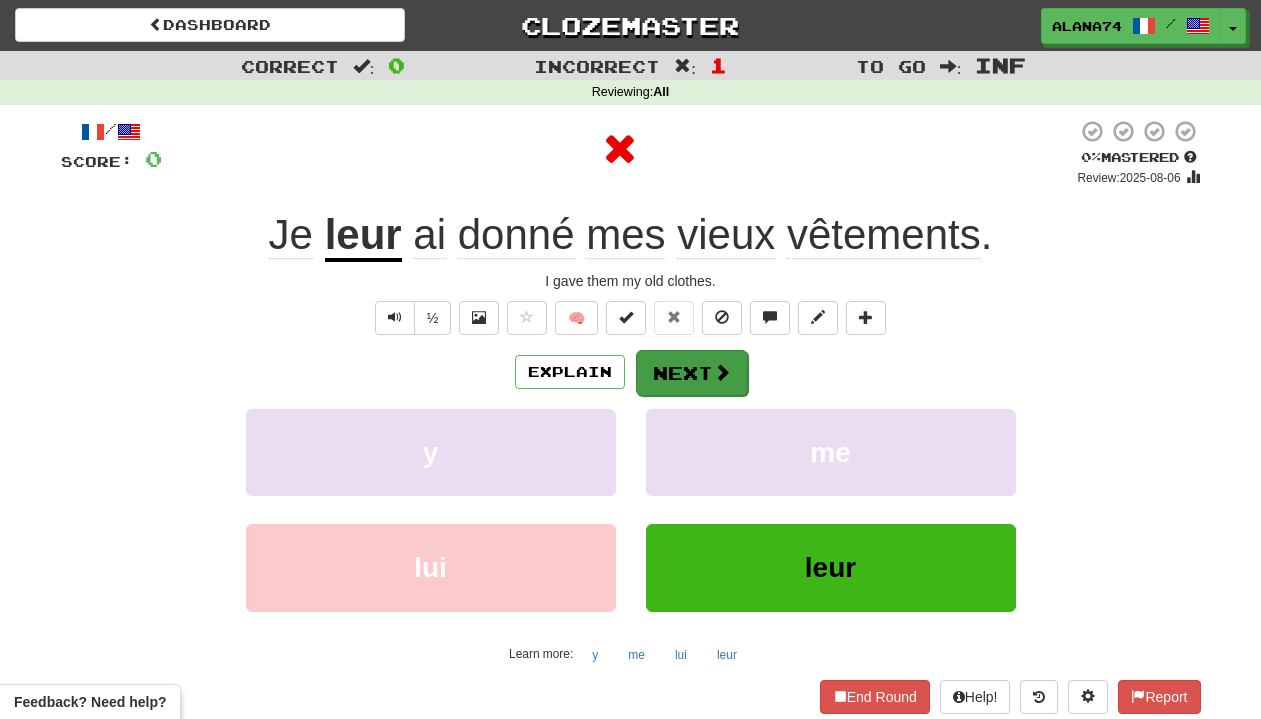 click on "Next" at bounding box center (692, 373) 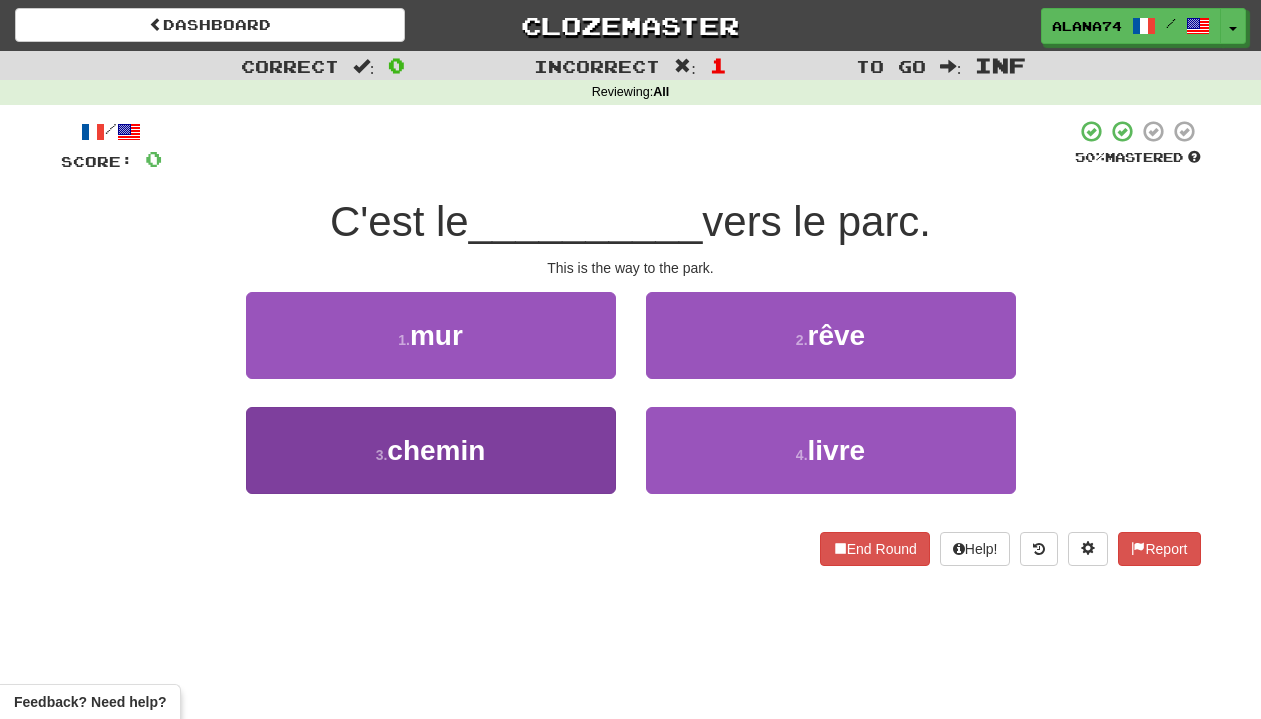 click on "3 .  chemin" at bounding box center (431, 450) 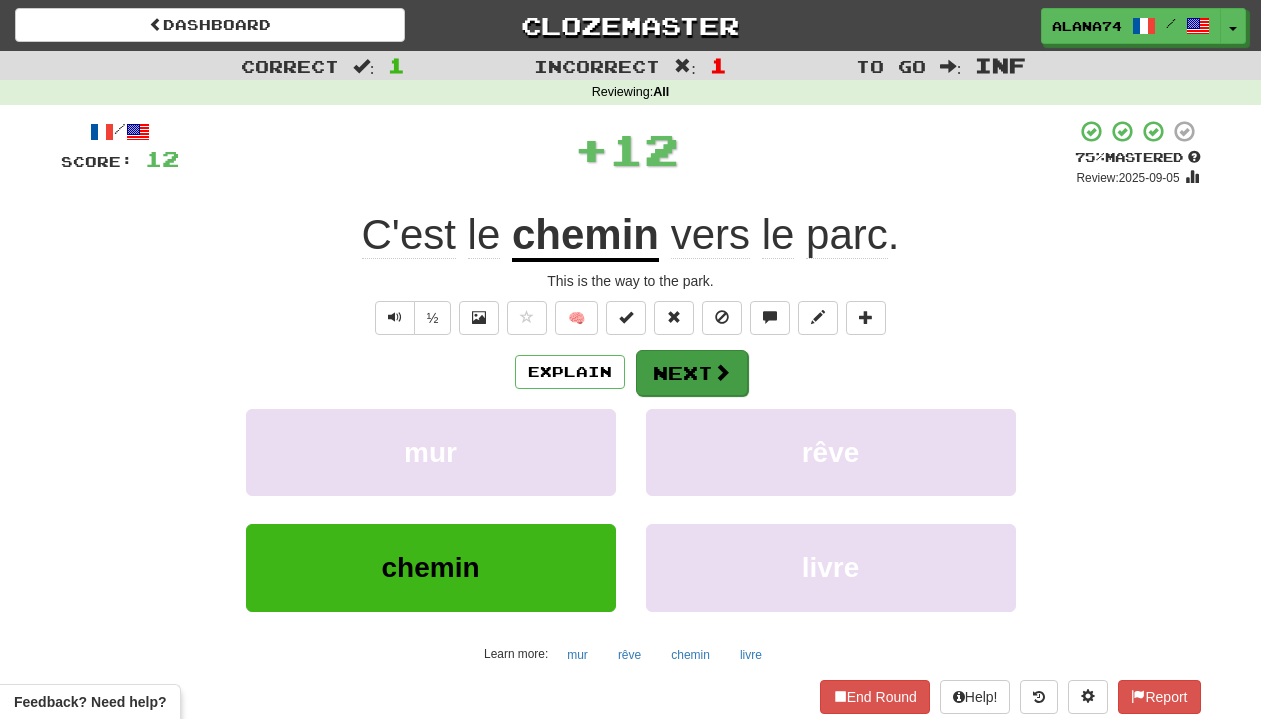click on "Next" at bounding box center (692, 373) 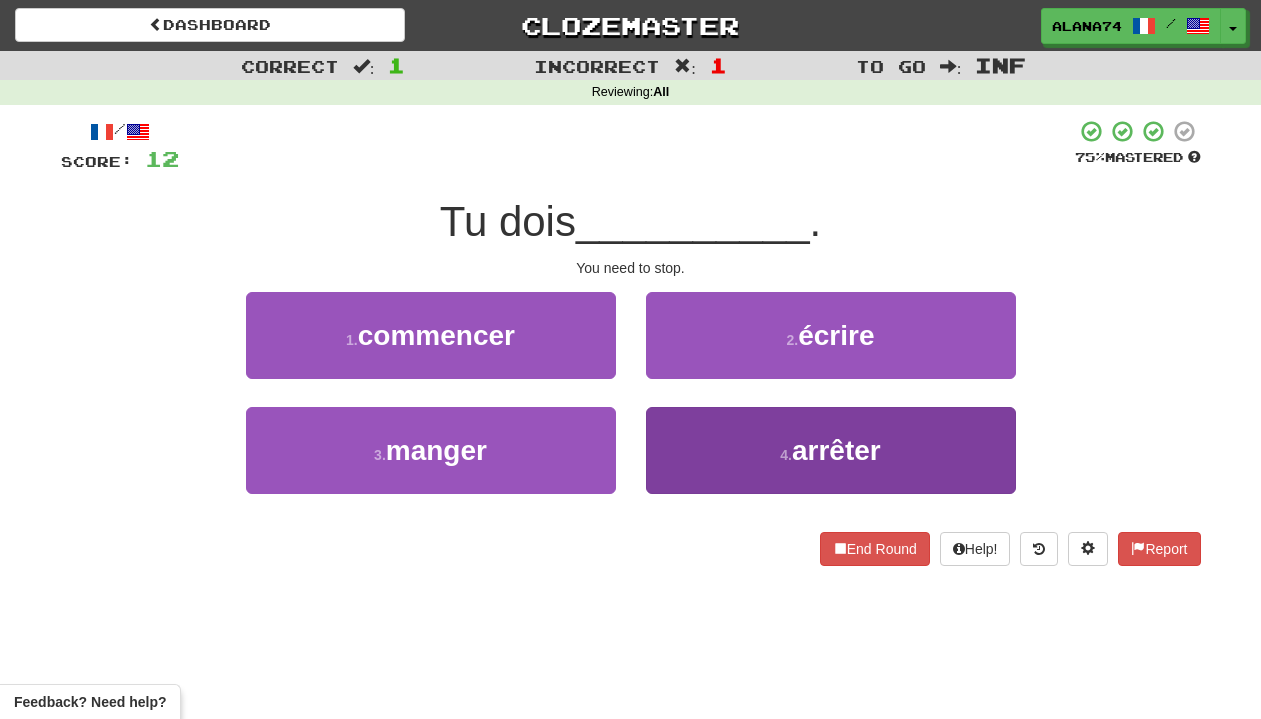 click on "4 .  arrêter" at bounding box center (831, 450) 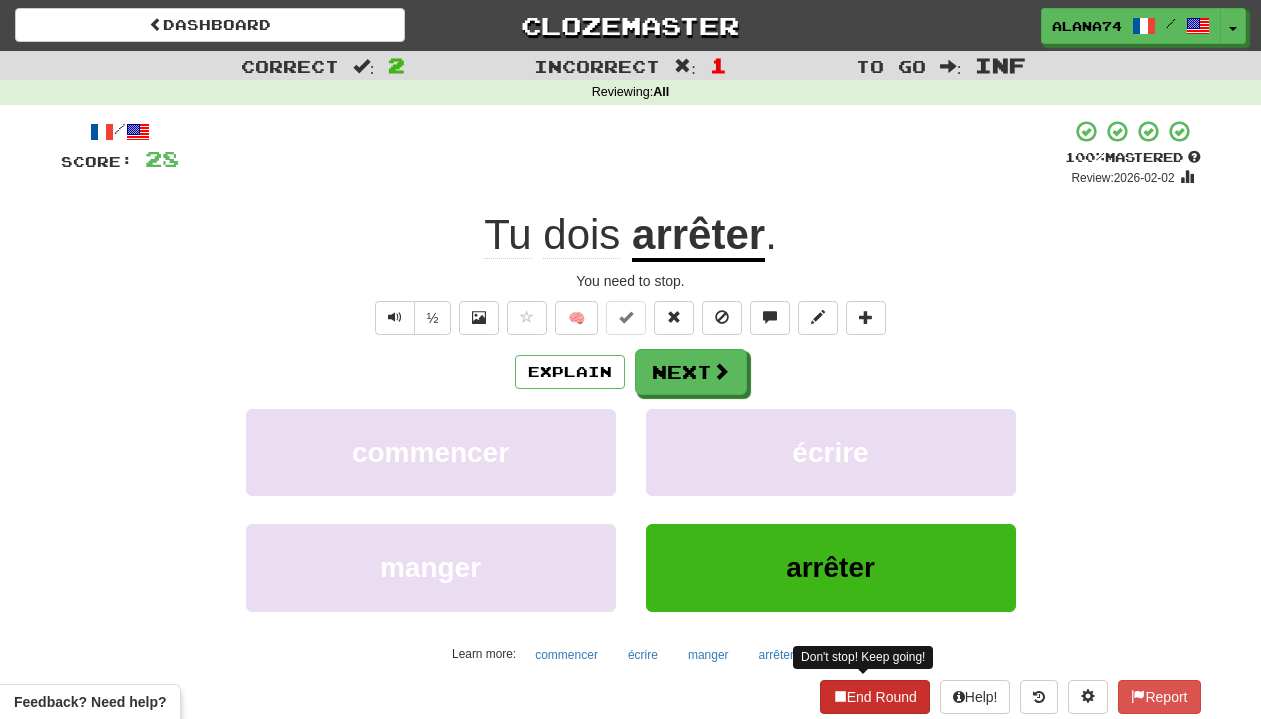click on "End Round" at bounding box center (875, 697) 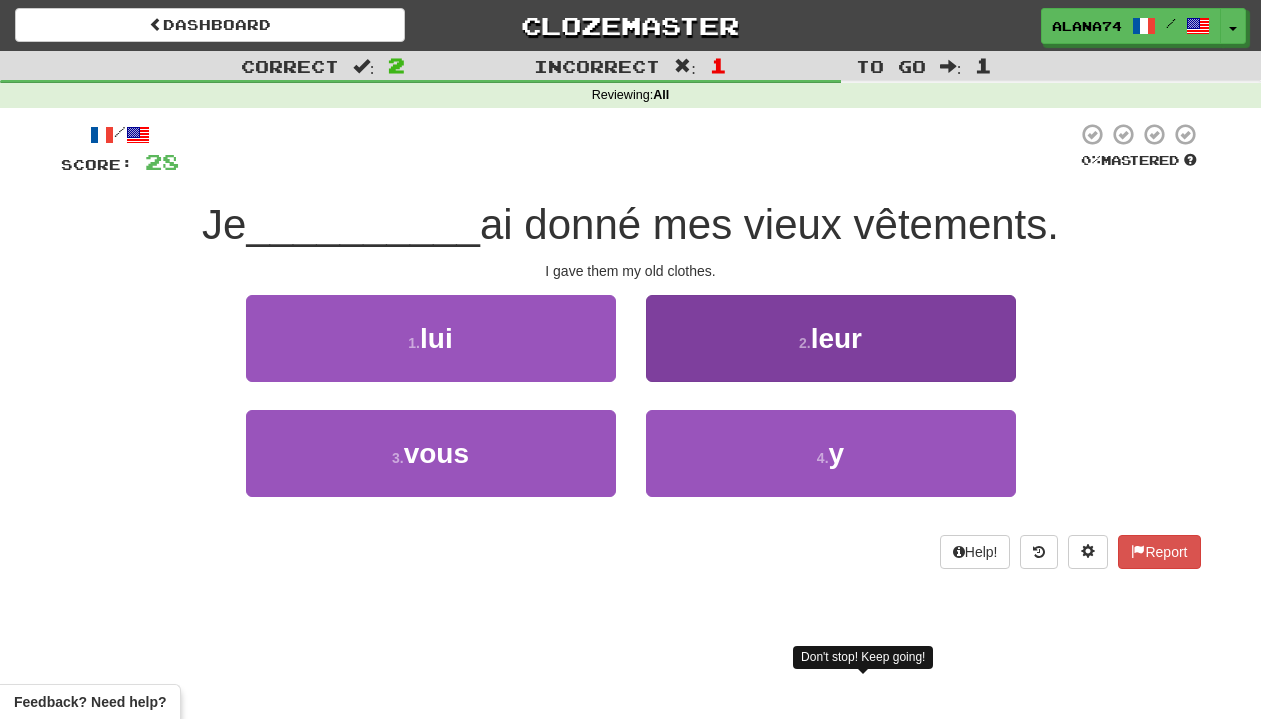 click on "2 .  leur" at bounding box center [831, 338] 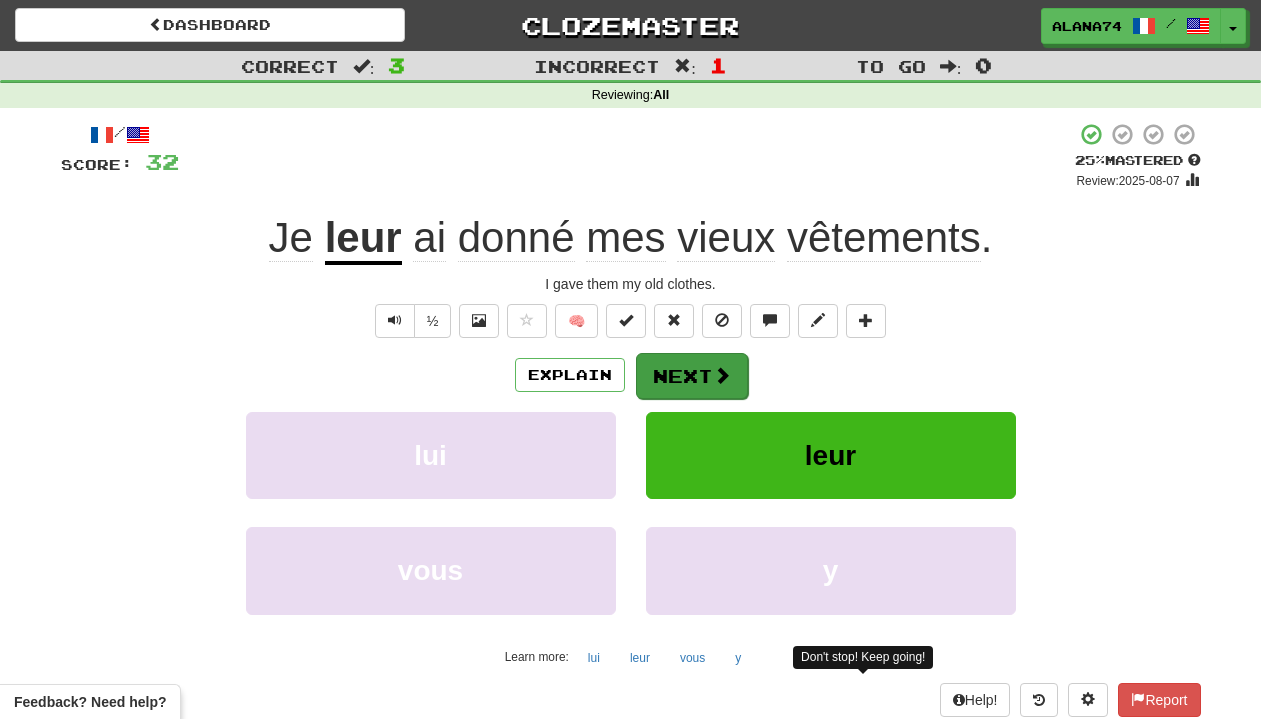 click on "Next" at bounding box center (692, 376) 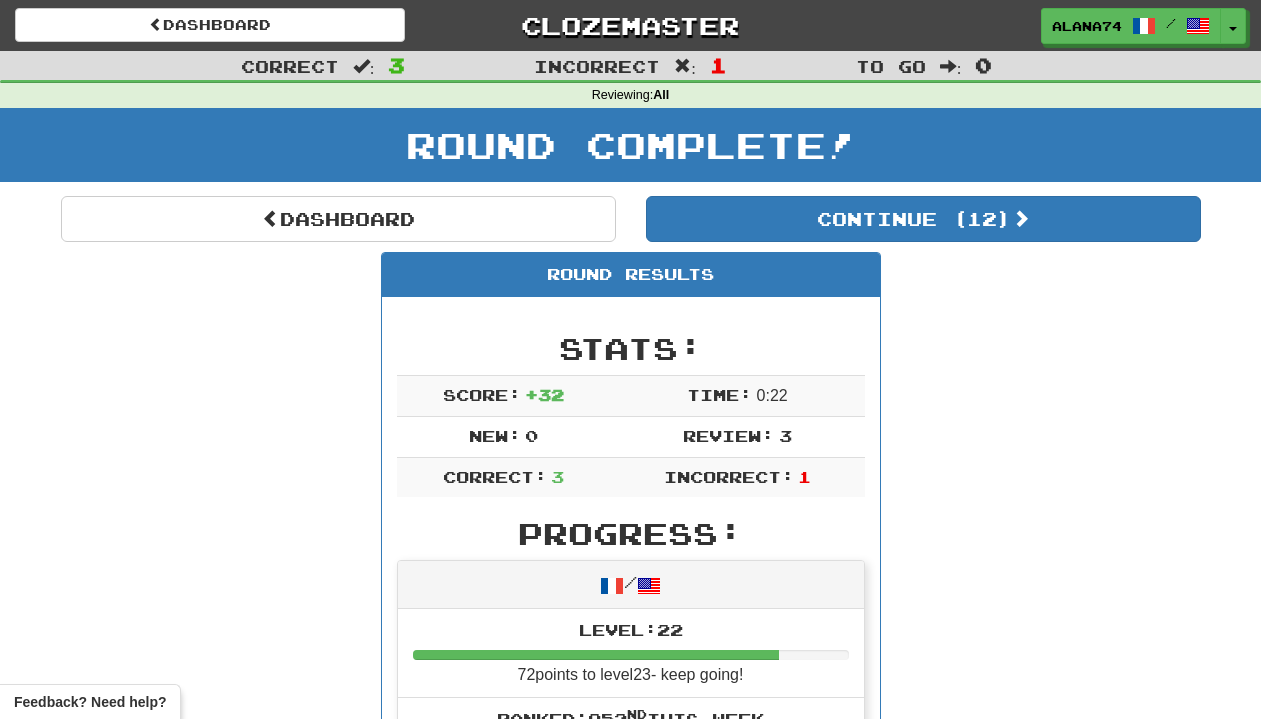 scroll, scrollTop: 0, scrollLeft: 0, axis: both 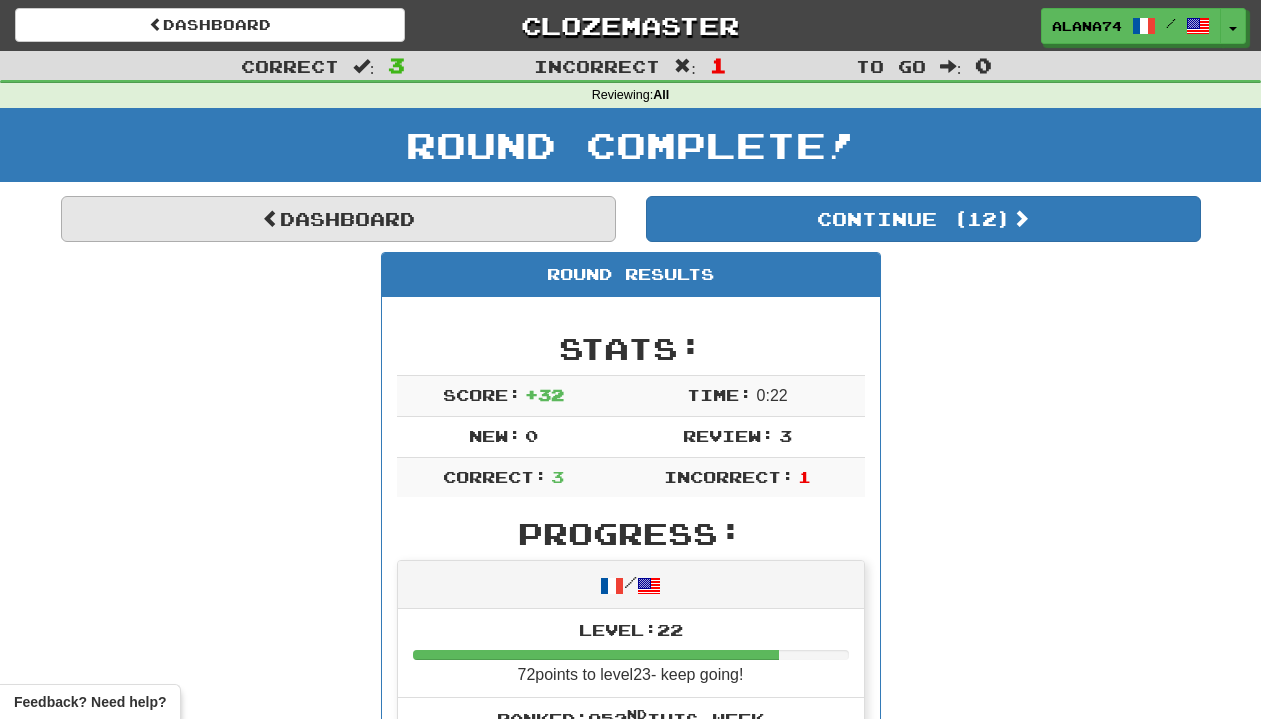 click on "Dashboard" at bounding box center (338, 219) 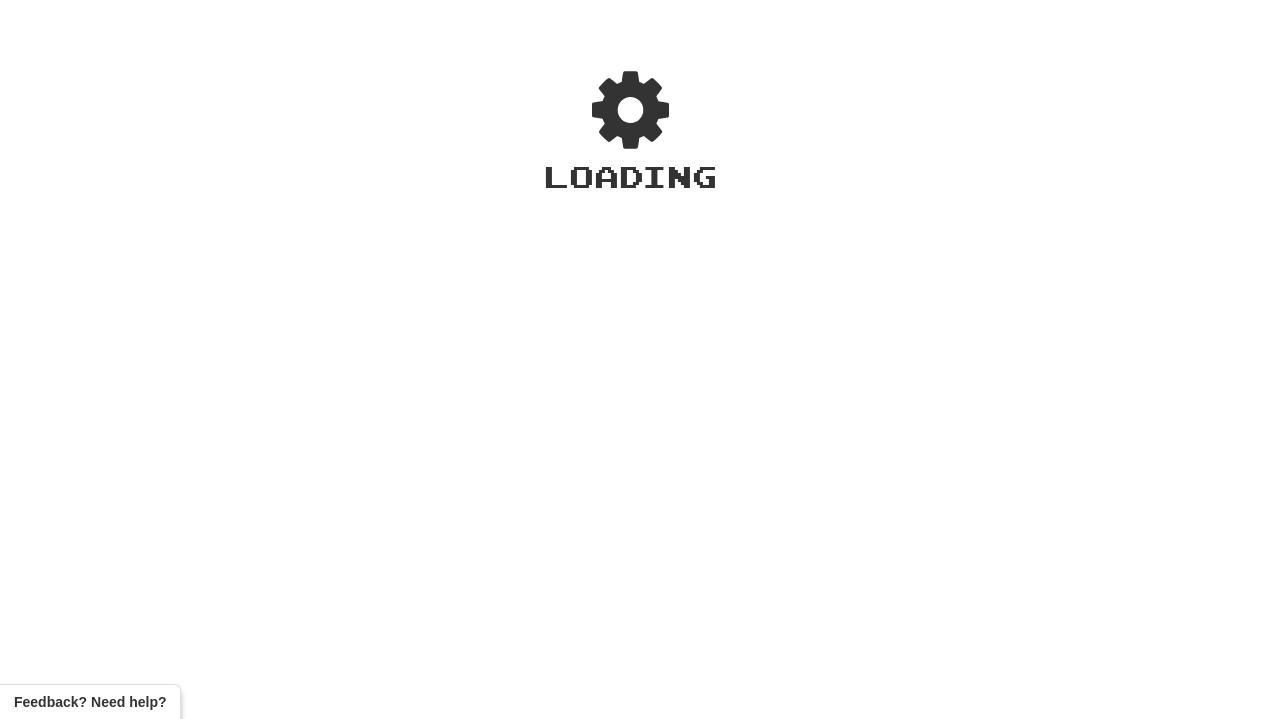 scroll, scrollTop: 0, scrollLeft: 0, axis: both 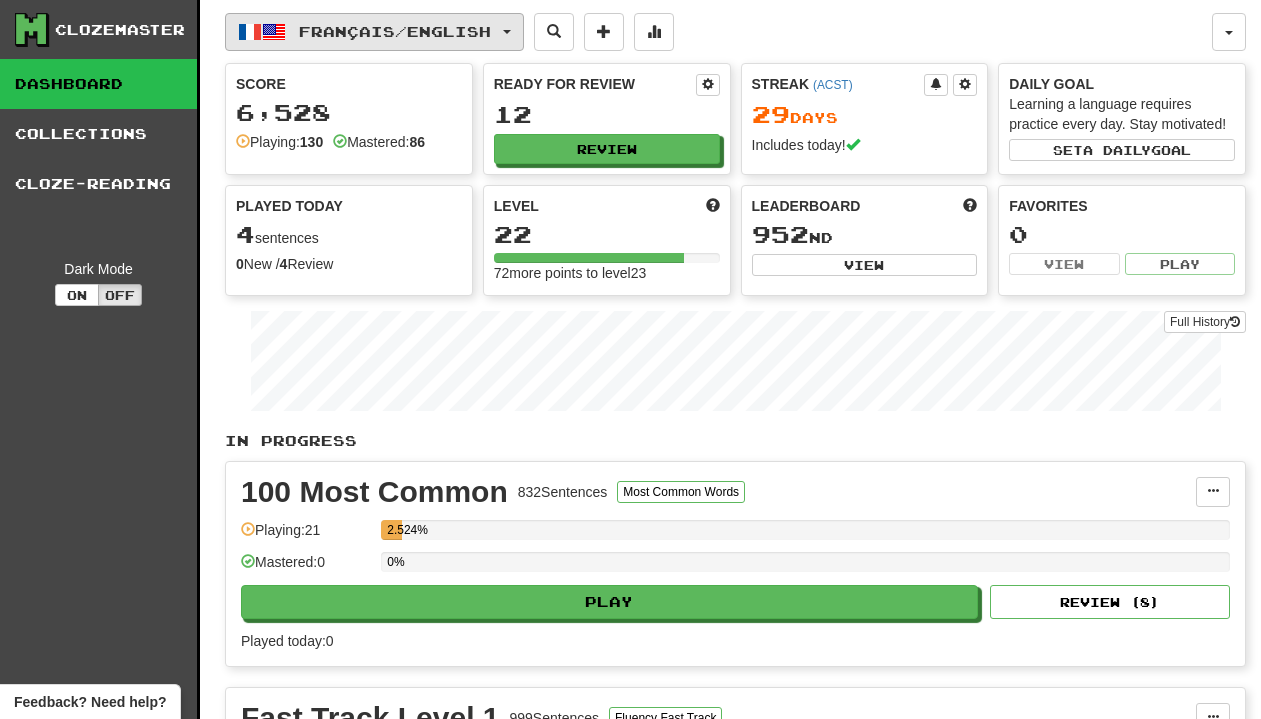 click on "Français  /  English" at bounding box center [395, 31] 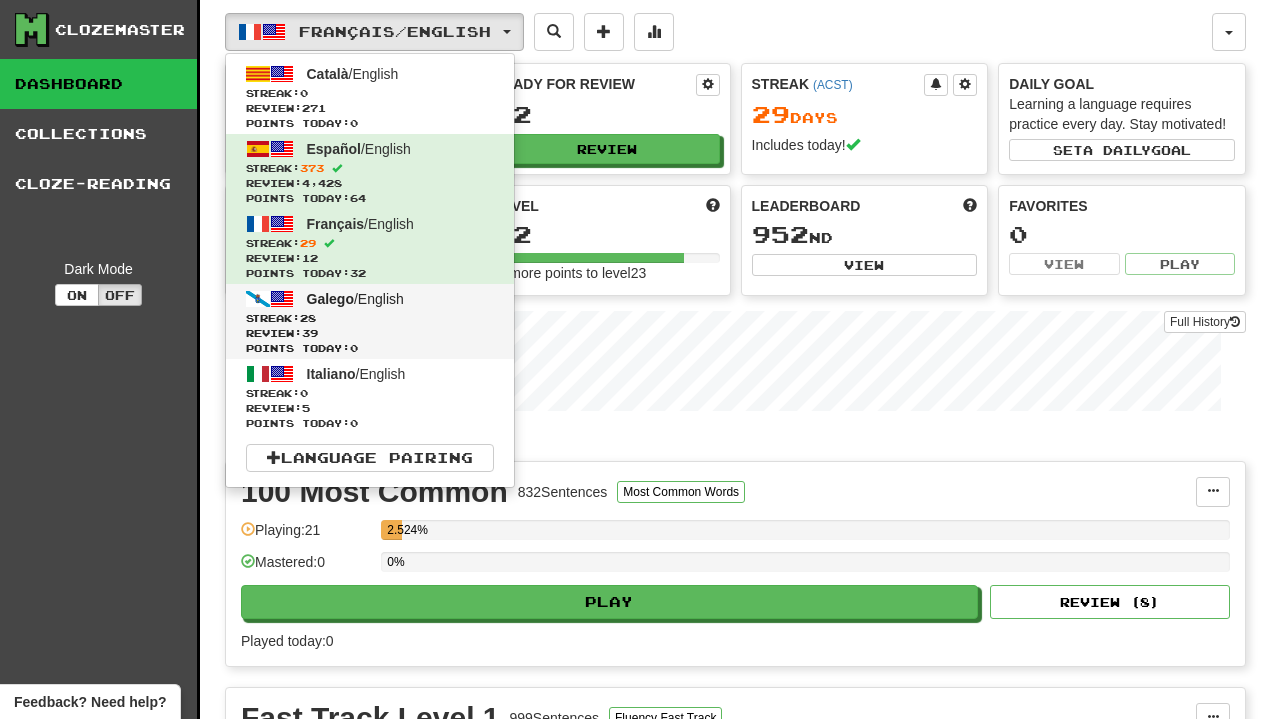 click on "28" at bounding box center [308, 318] 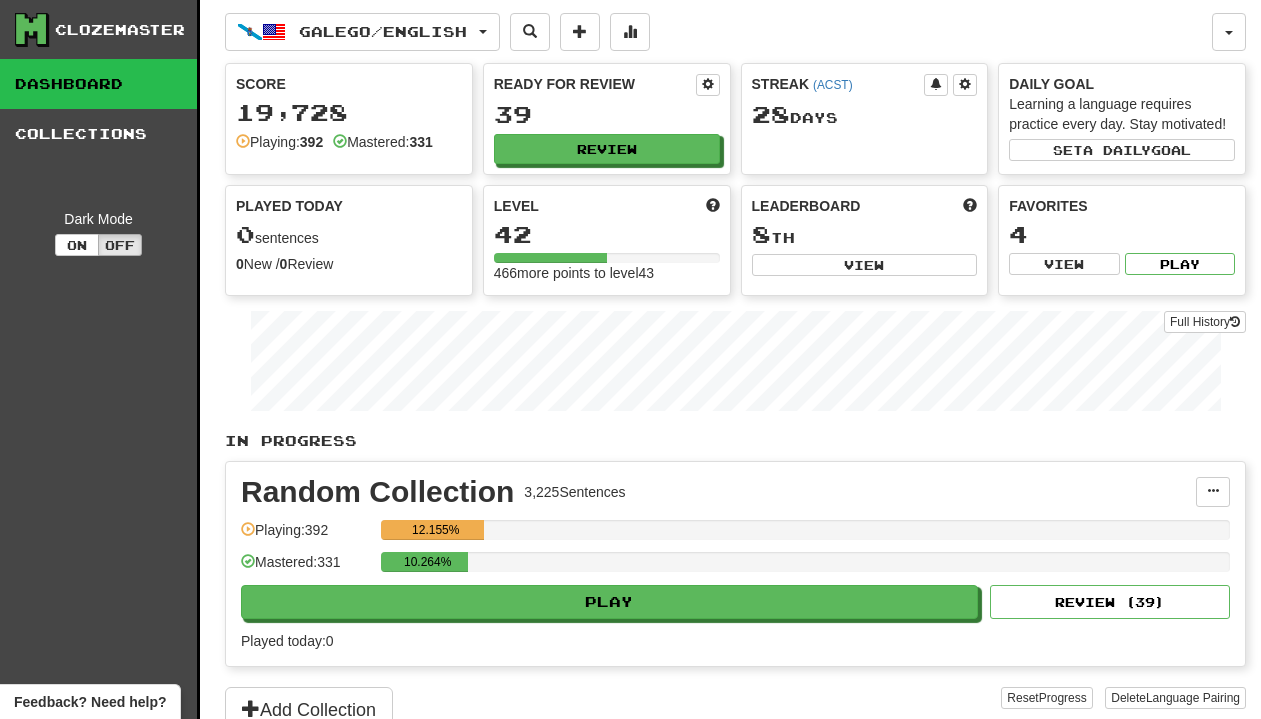 scroll, scrollTop: 0, scrollLeft: 0, axis: both 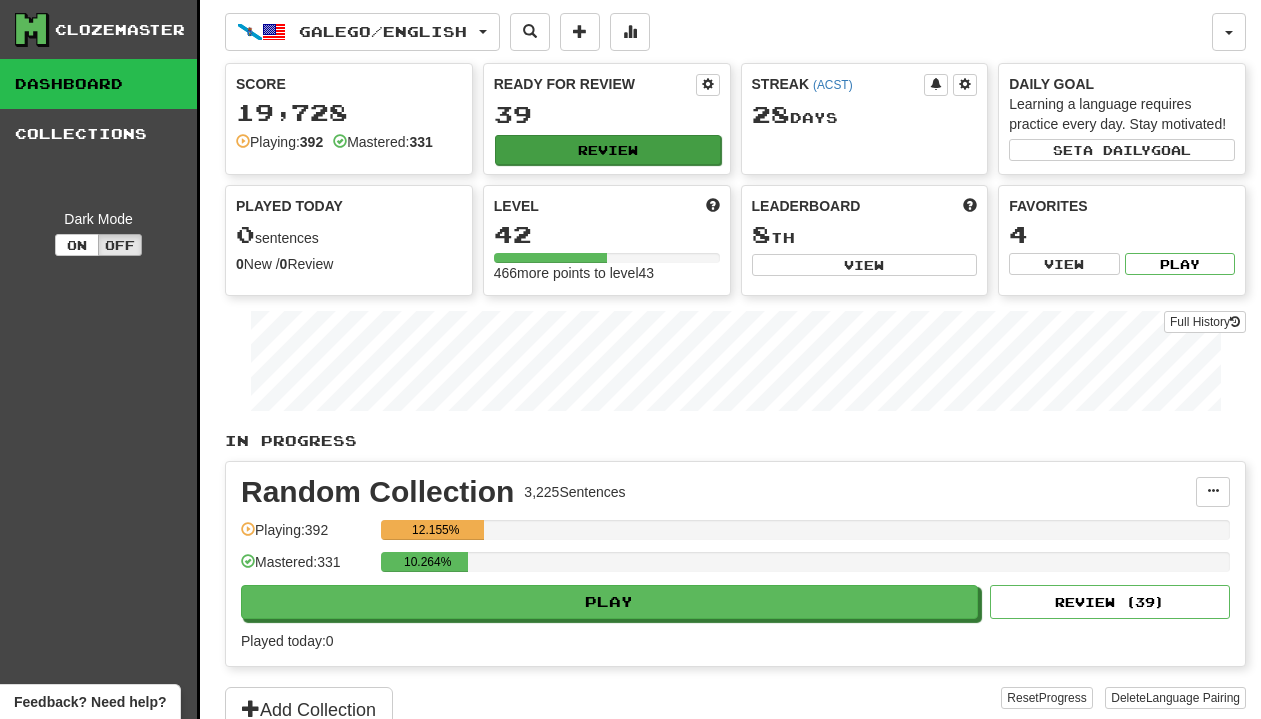 click on "Review" at bounding box center (608, 150) 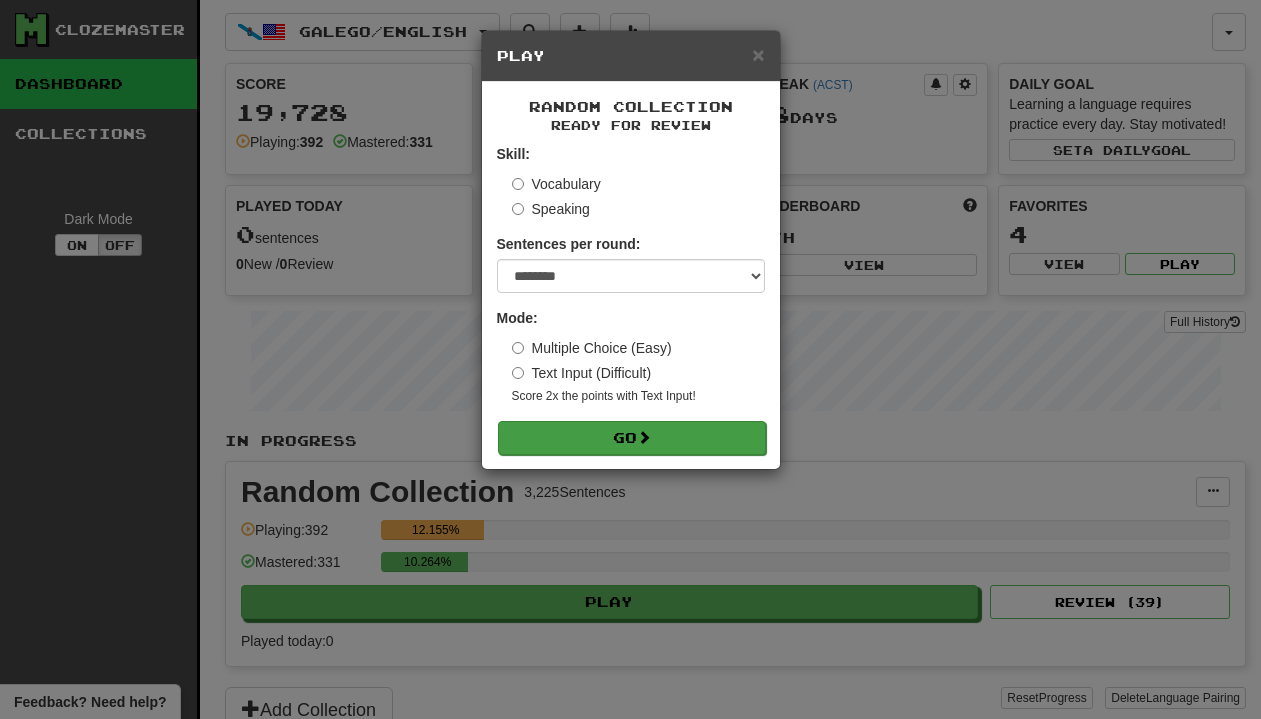 click on "Go" at bounding box center (632, 438) 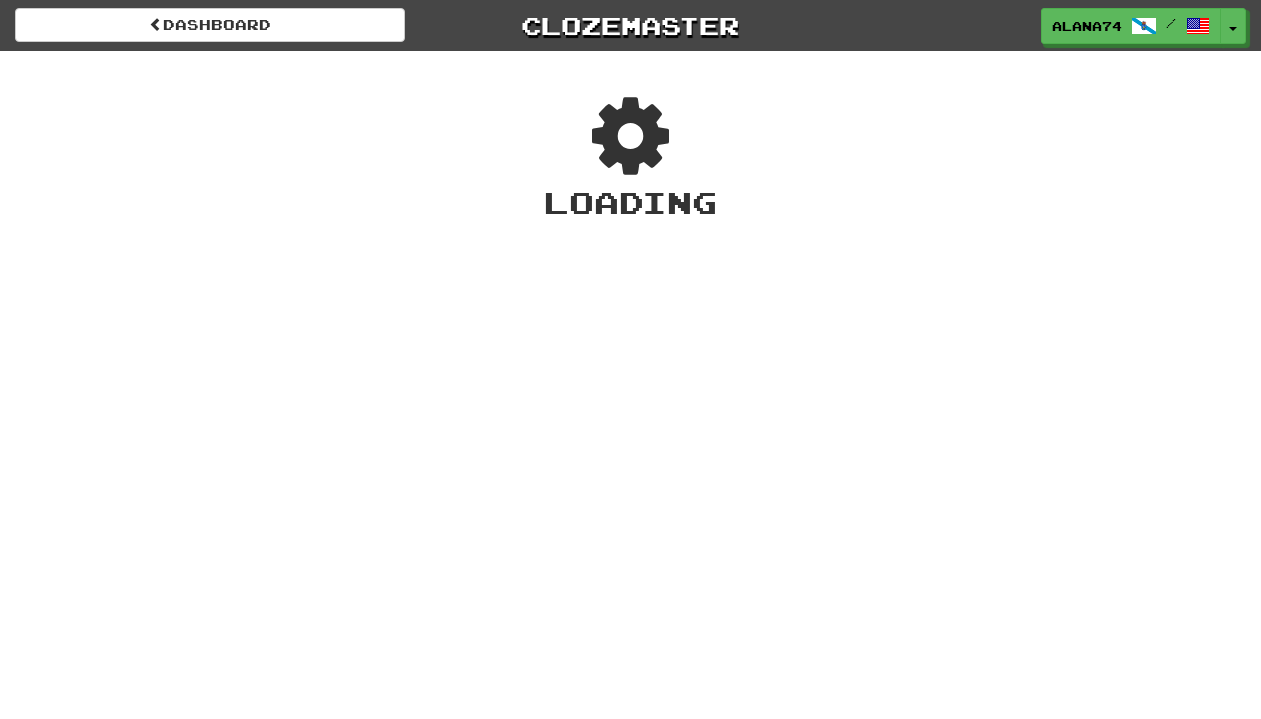 scroll, scrollTop: 0, scrollLeft: 0, axis: both 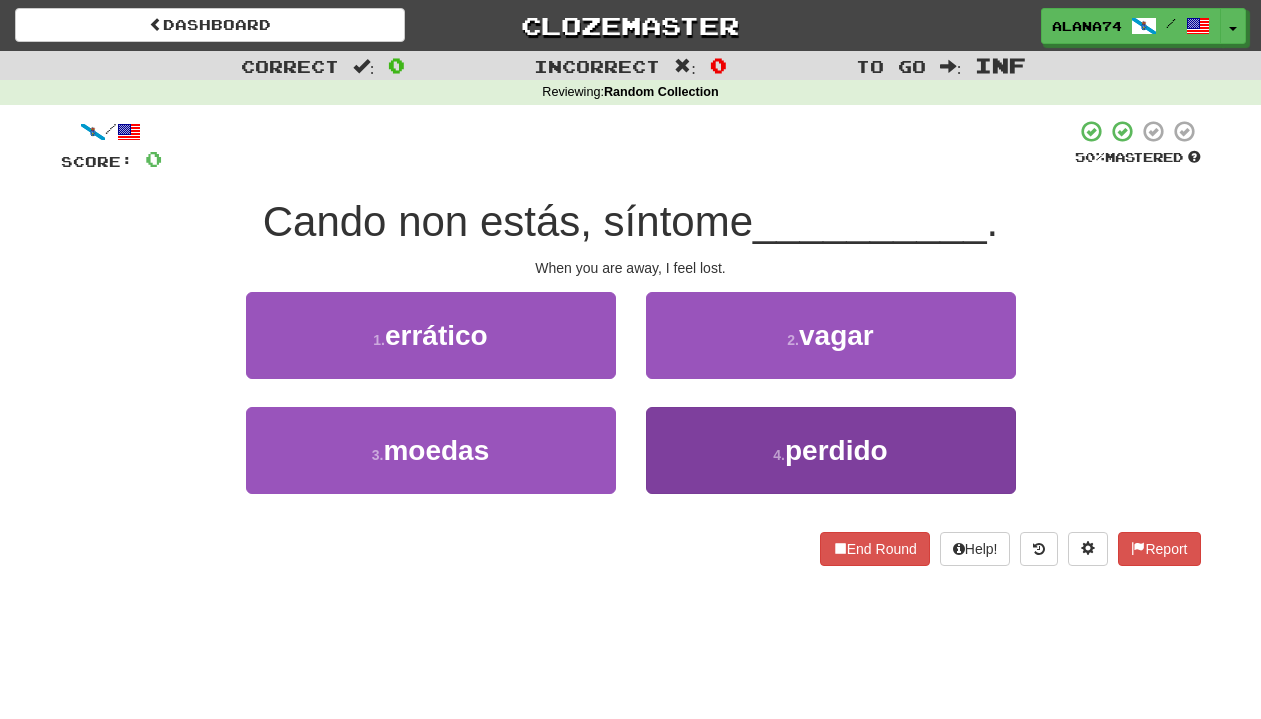 click on "4 ." at bounding box center (779, 455) 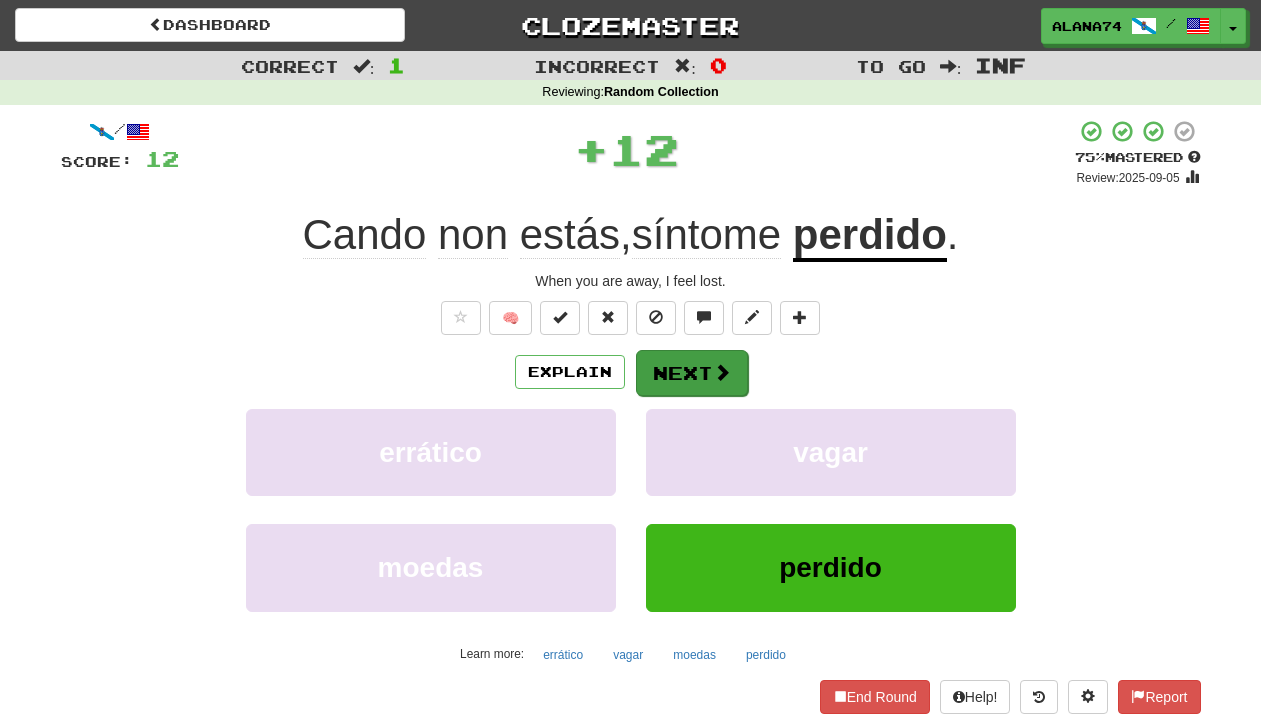 click on "Next" at bounding box center [692, 373] 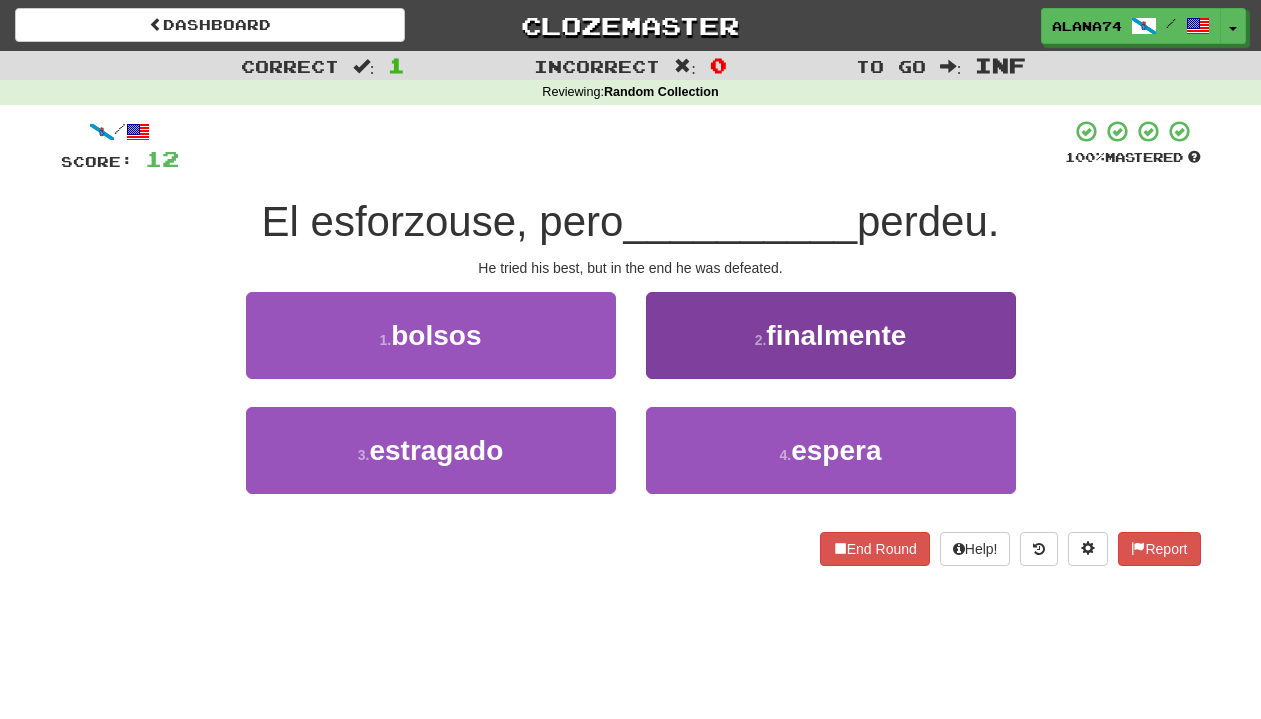 click on "2 .  finalmente" at bounding box center (831, 335) 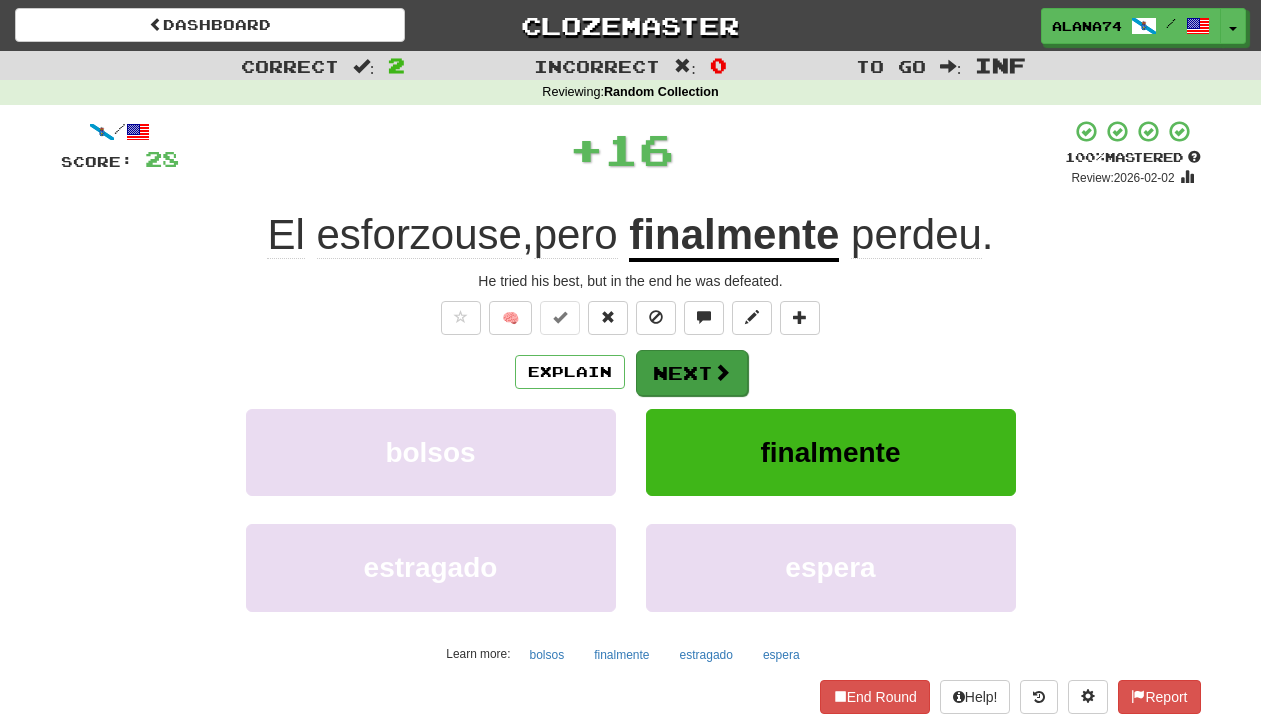 click on "Next" at bounding box center [692, 373] 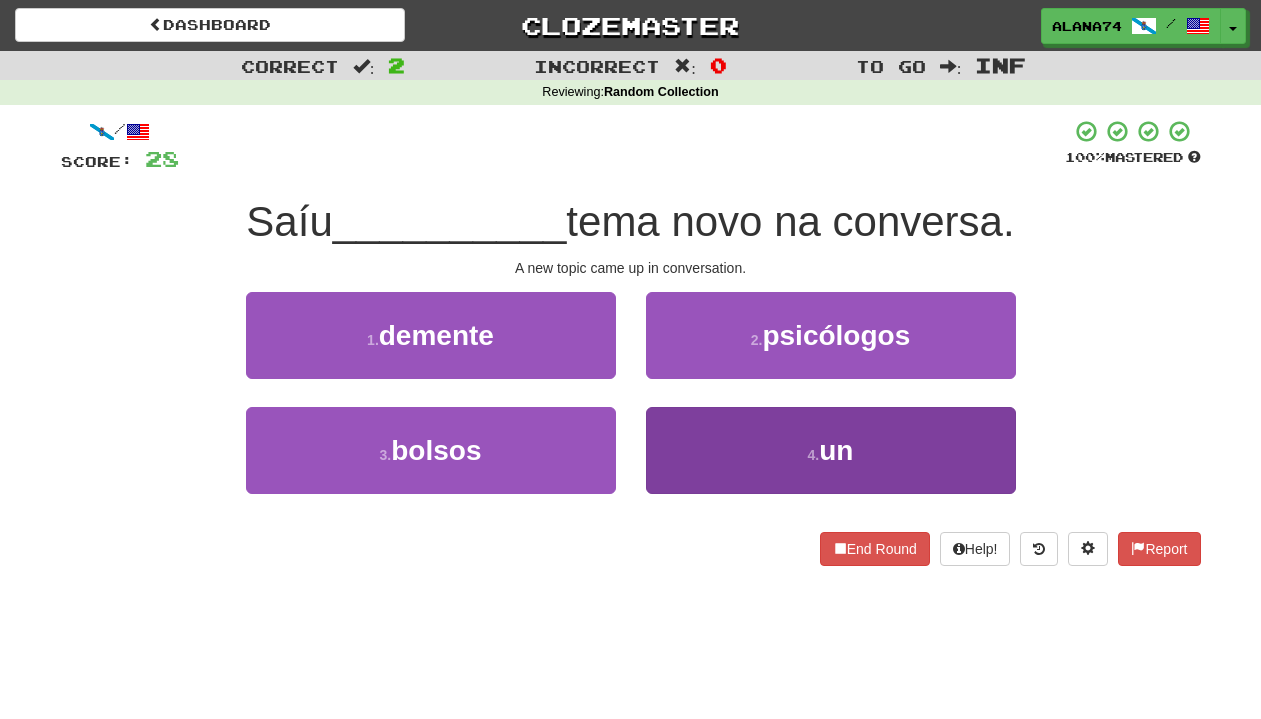 click on "4 .  un" at bounding box center [831, 450] 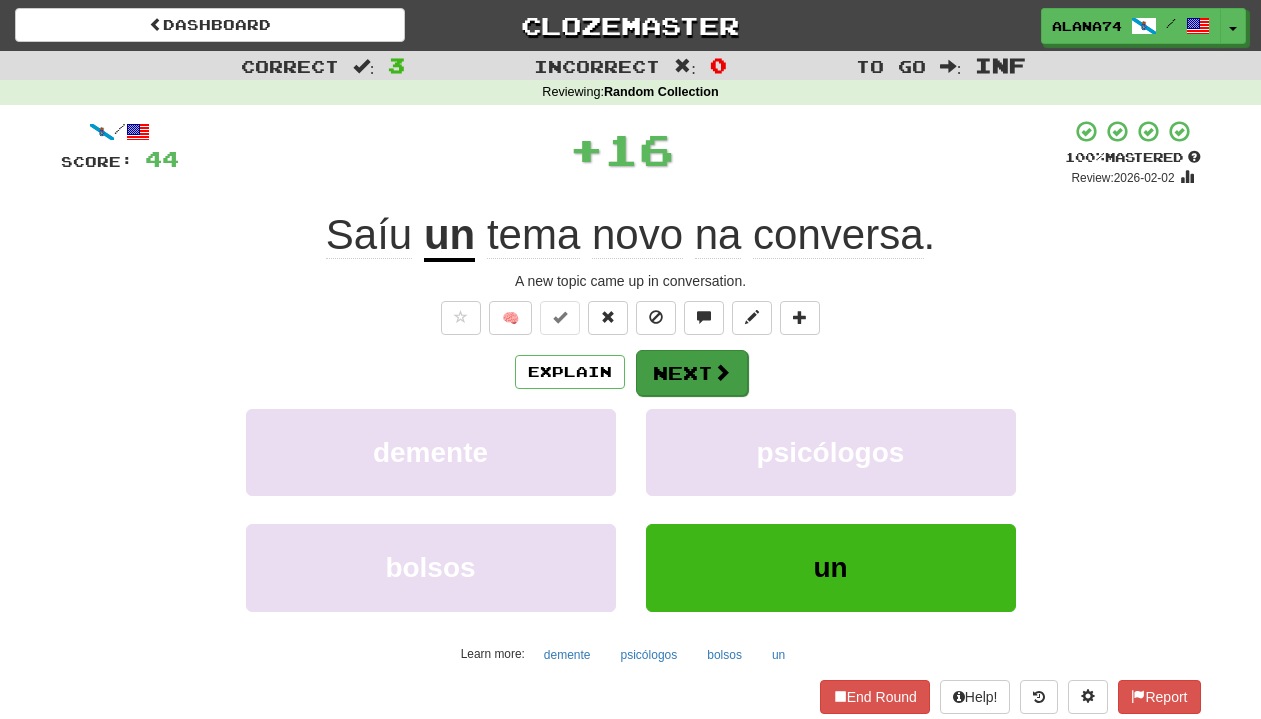 click on "Next" at bounding box center [692, 373] 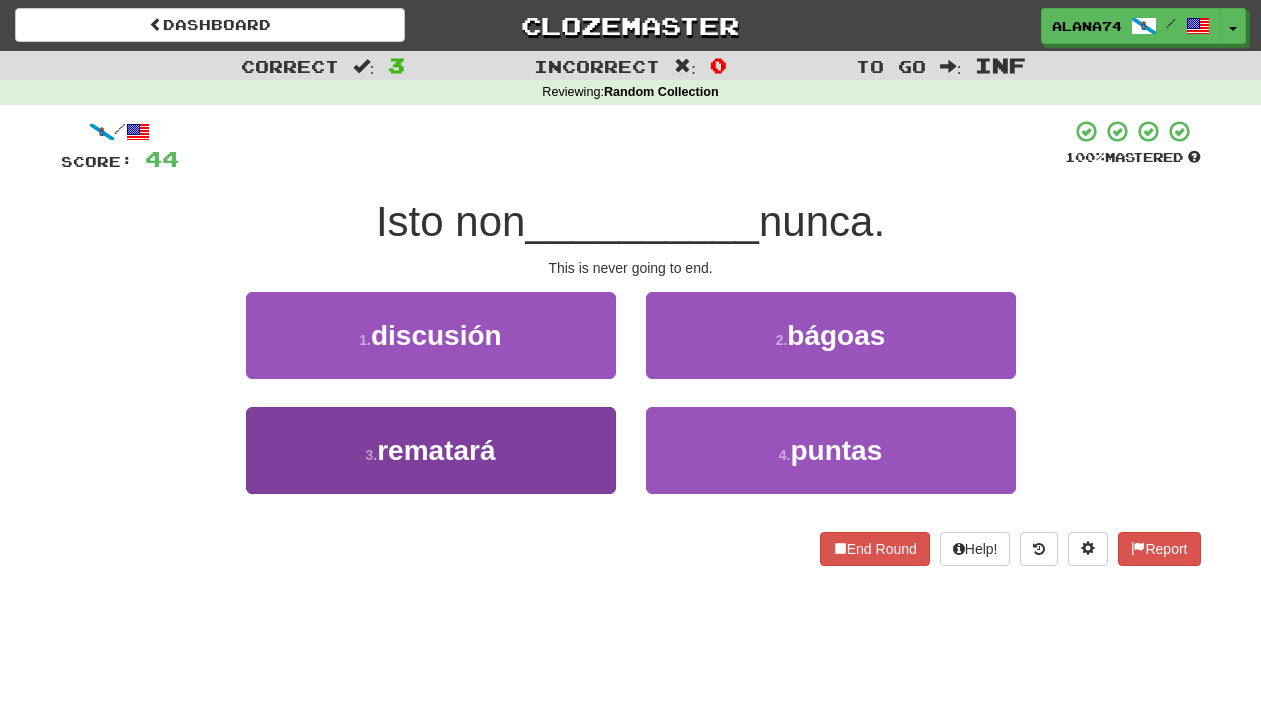 click on "3 .  rematará" at bounding box center [431, 450] 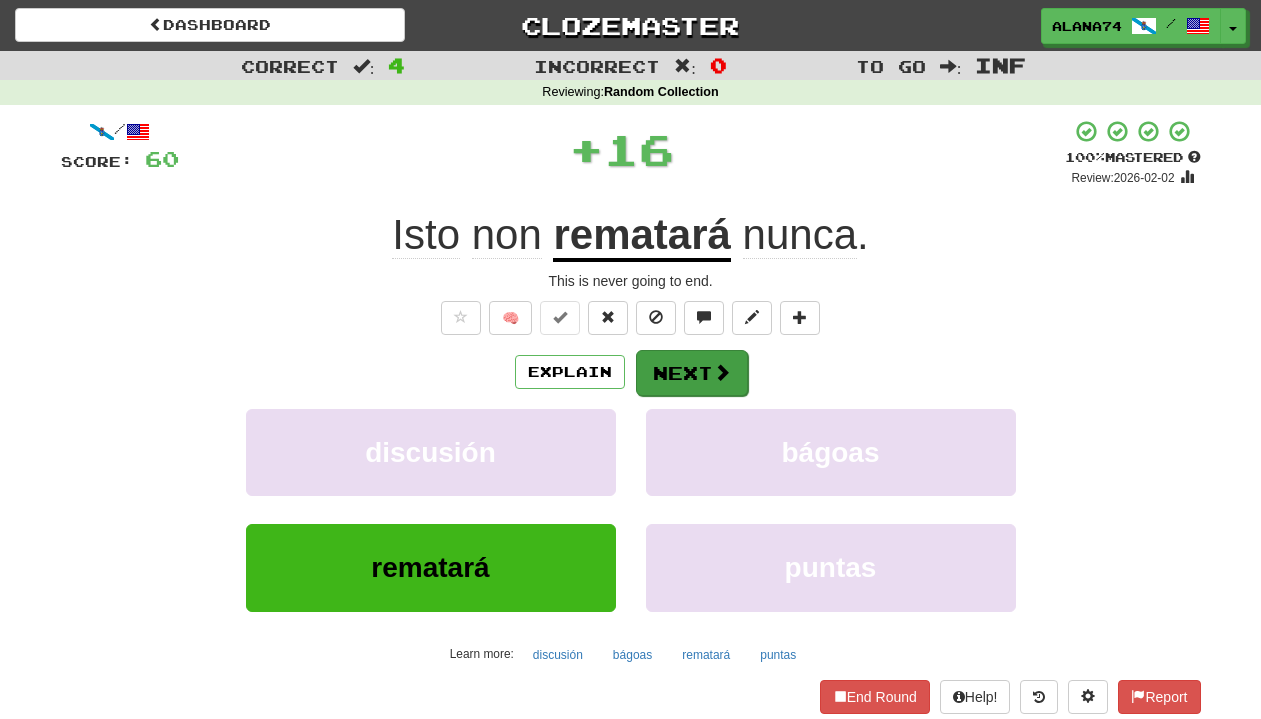 click on "Next" at bounding box center (692, 373) 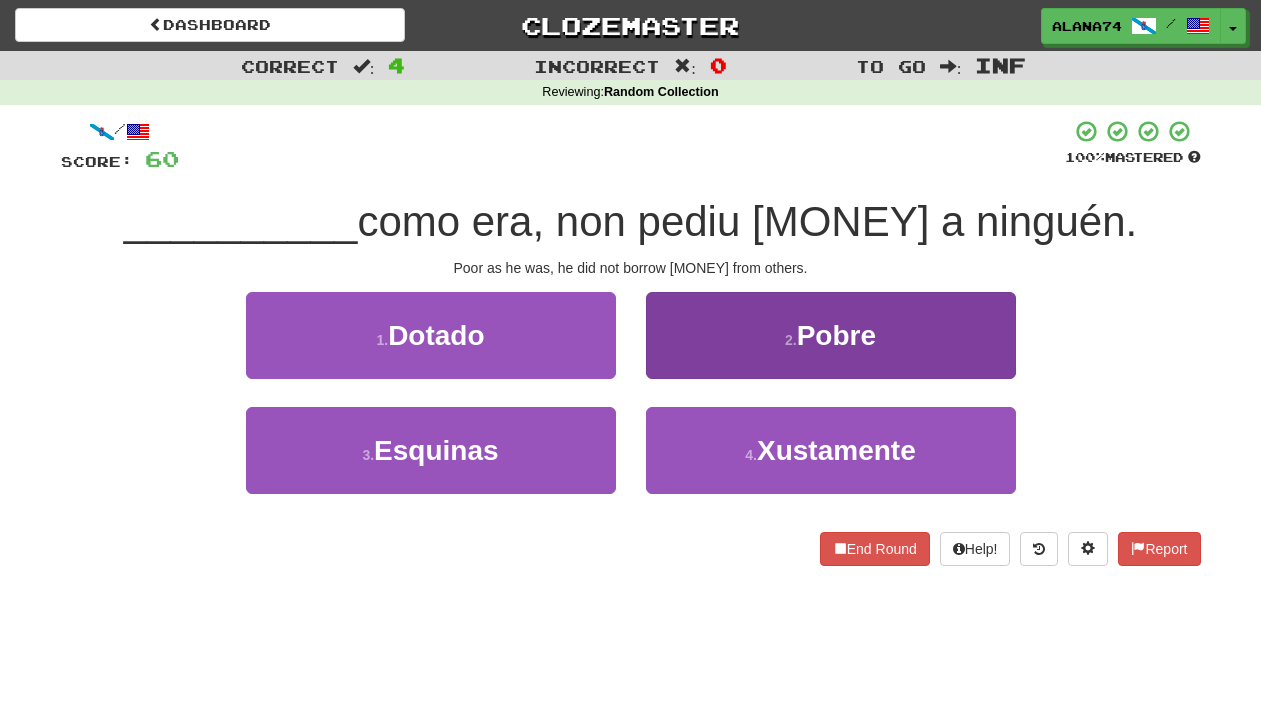 click on "2 .  Pobre" at bounding box center (831, 335) 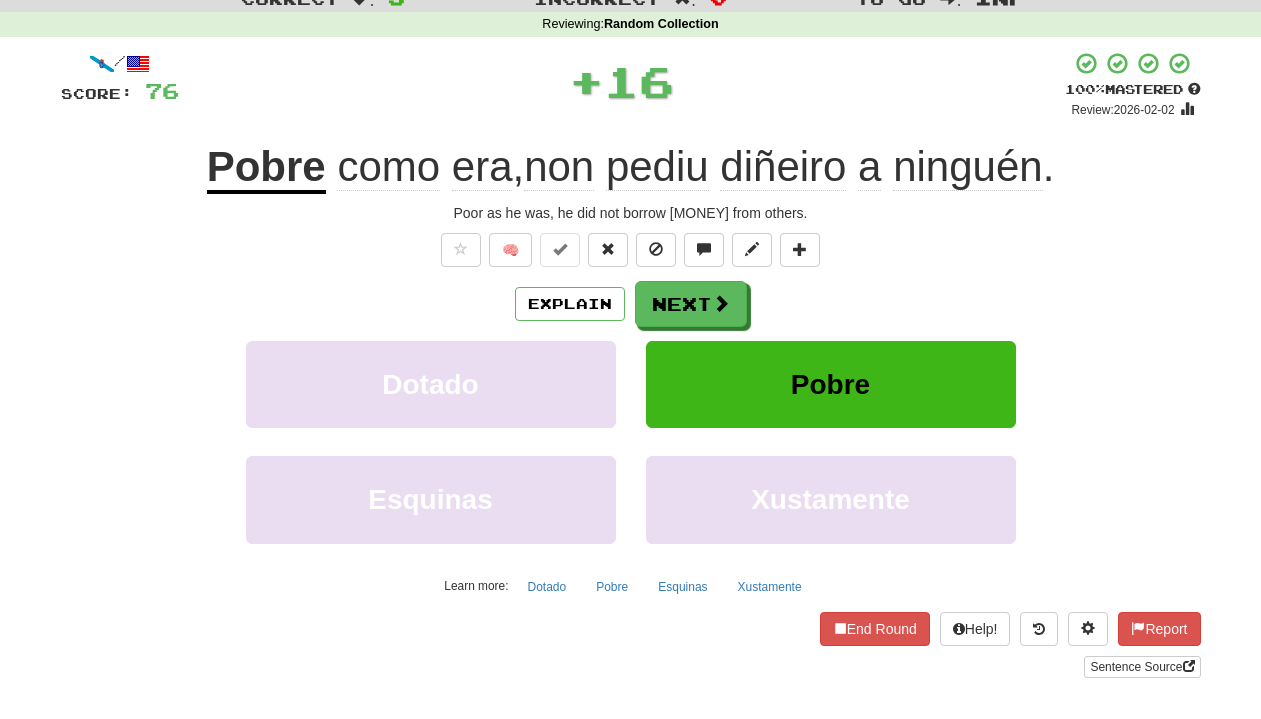 scroll, scrollTop: 104, scrollLeft: 0, axis: vertical 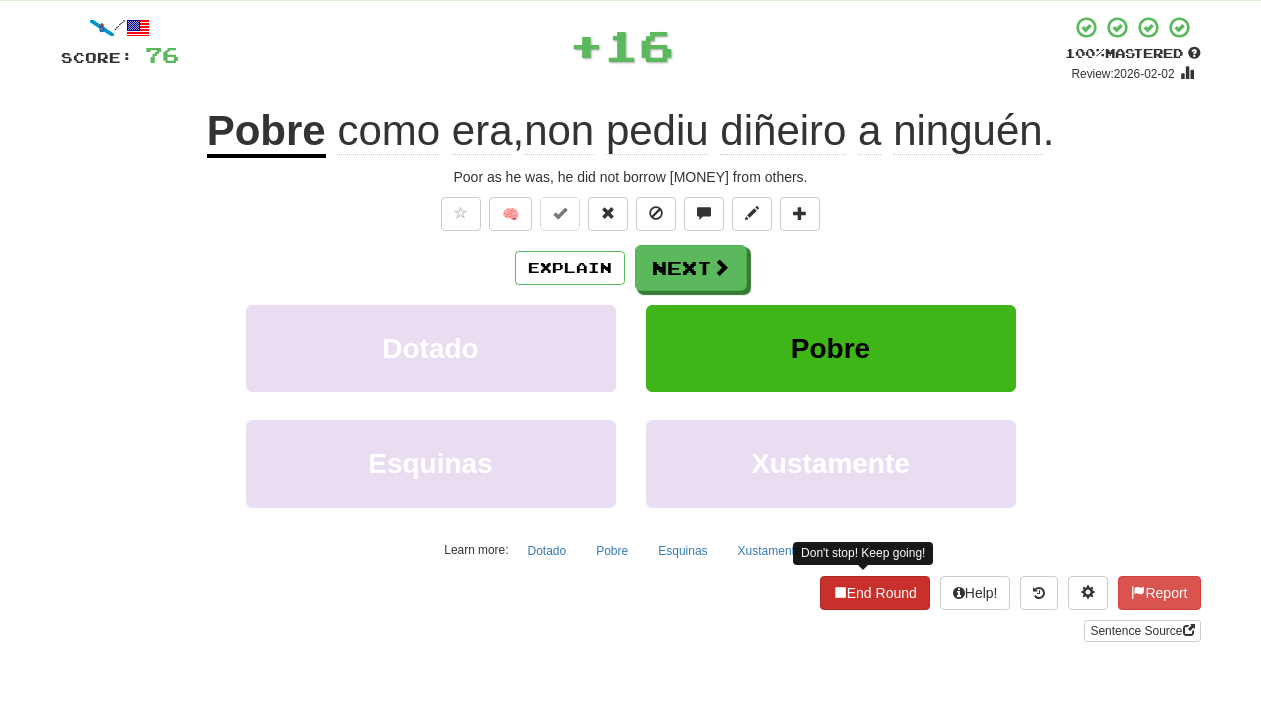 click on "End Round" at bounding box center (875, 593) 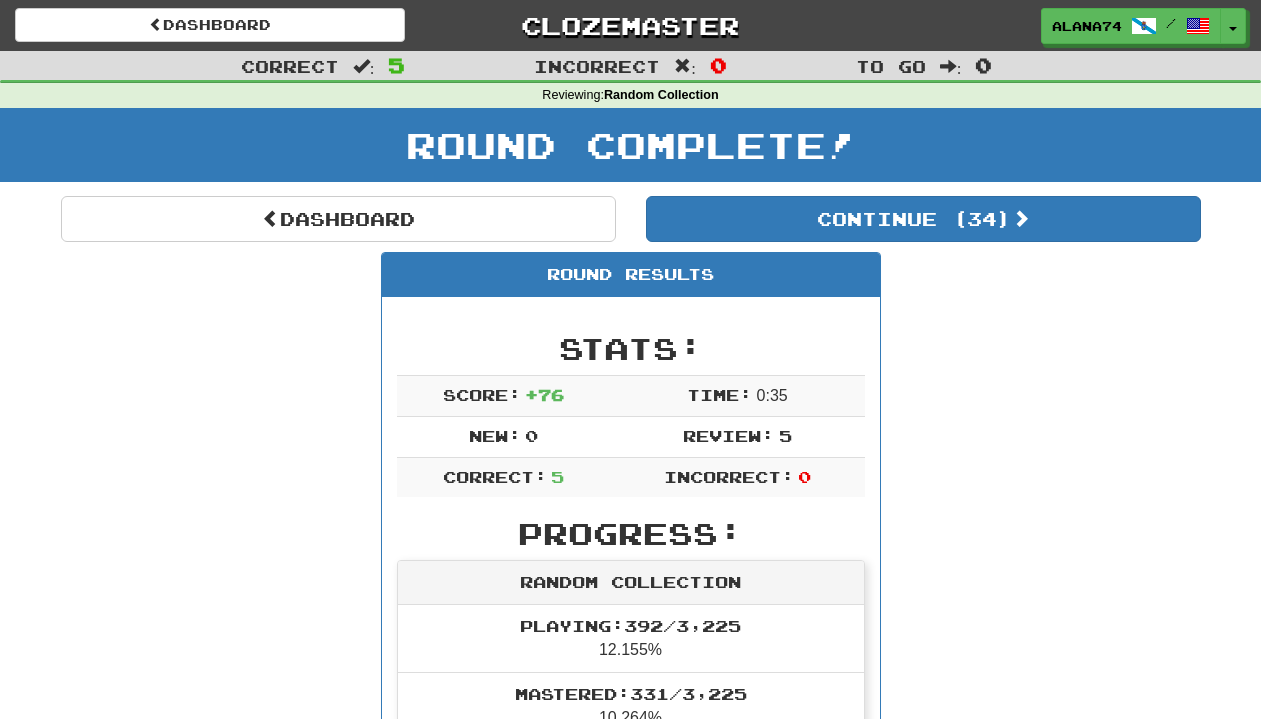 scroll, scrollTop: 0, scrollLeft: 0, axis: both 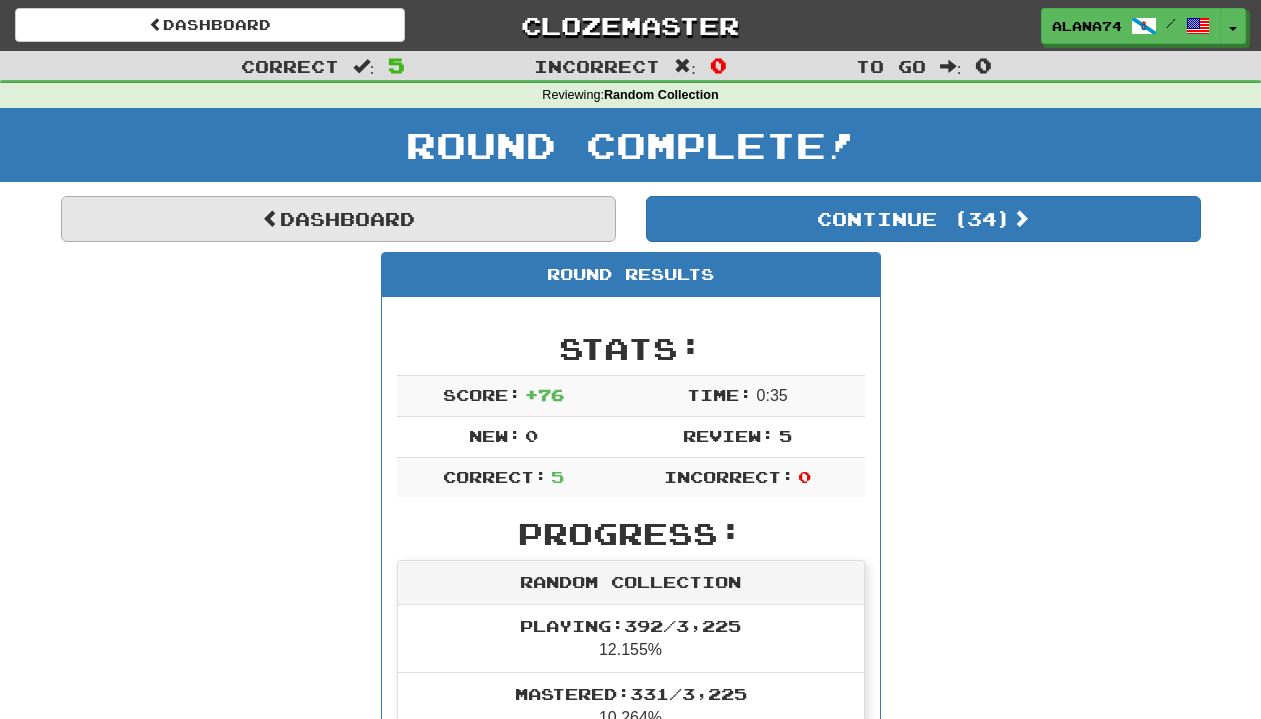 click on "Dashboard" at bounding box center (338, 219) 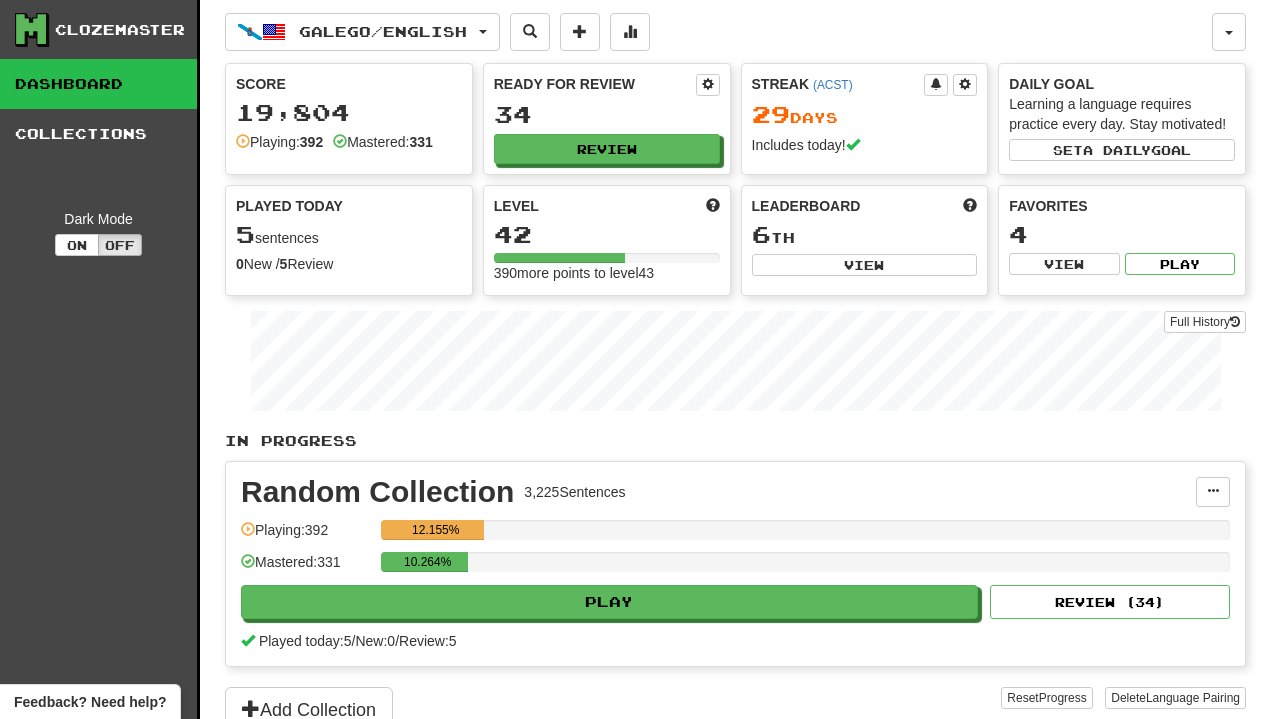 scroll, scrollTop: 0, scrollLeft: 0, axis: both 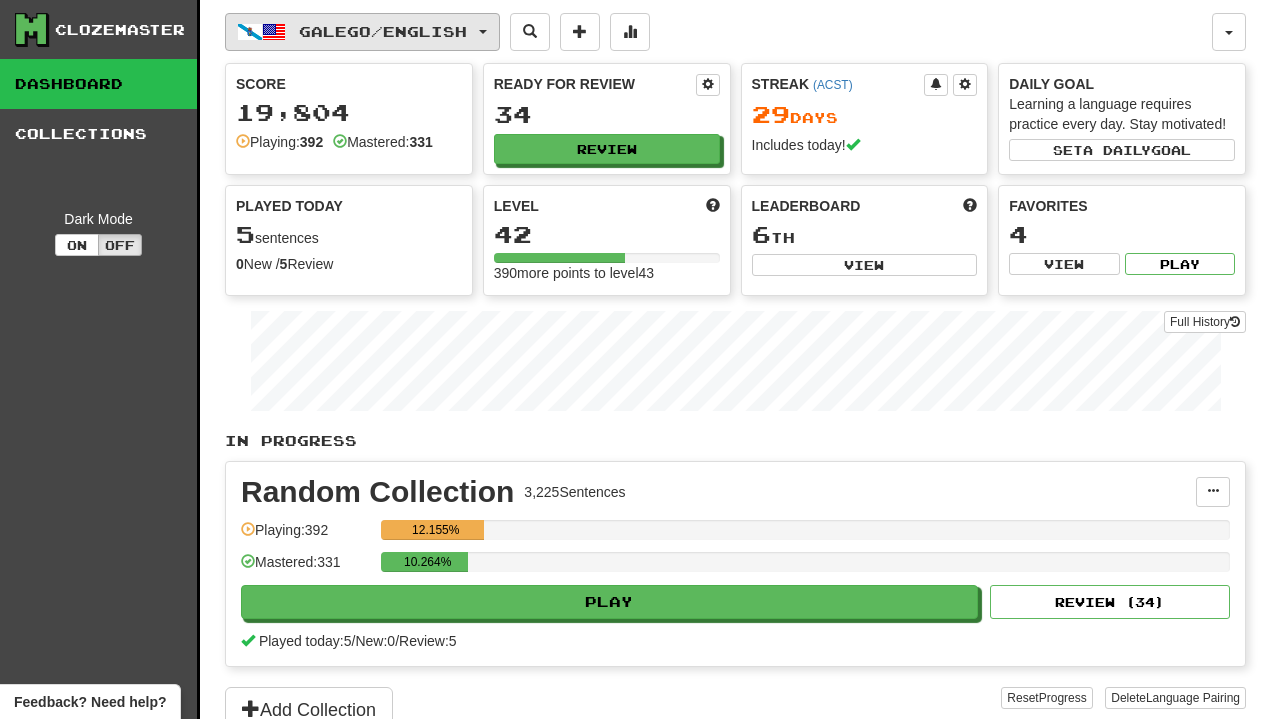 click on "Galego  /  English" at bounding box center [362, 32] 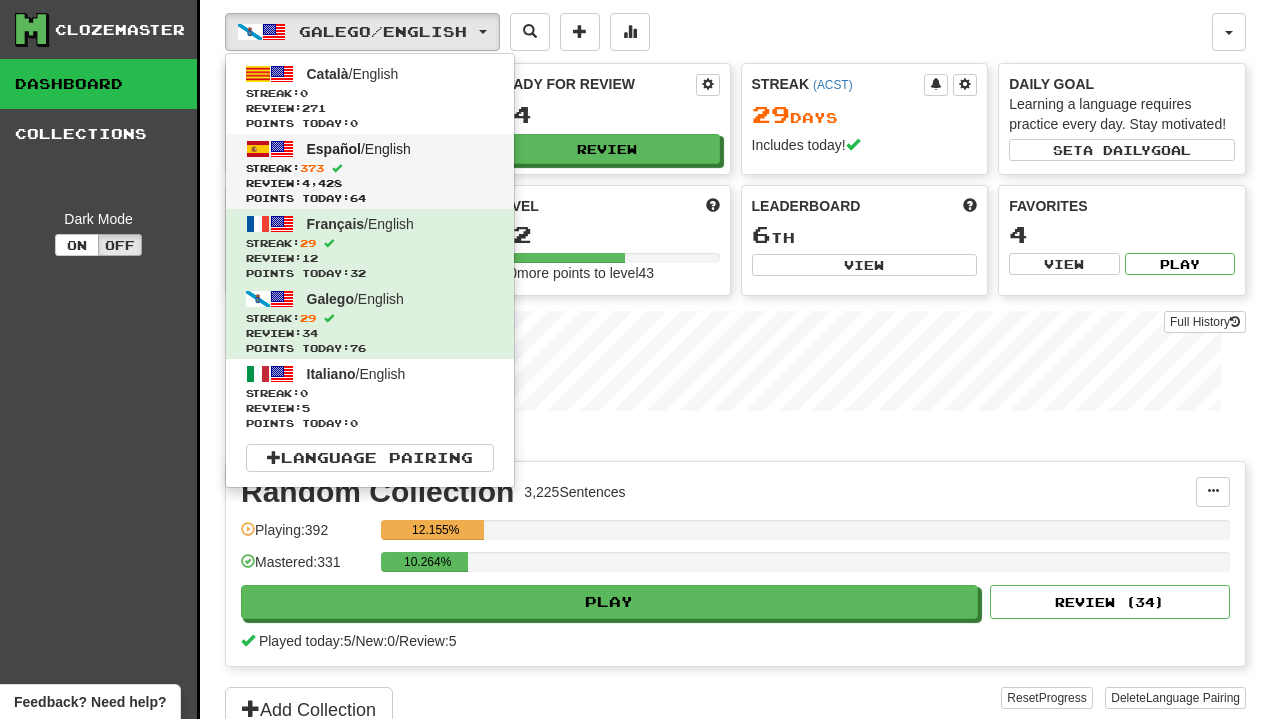 click on "Español" at bounding box center [334, 149] 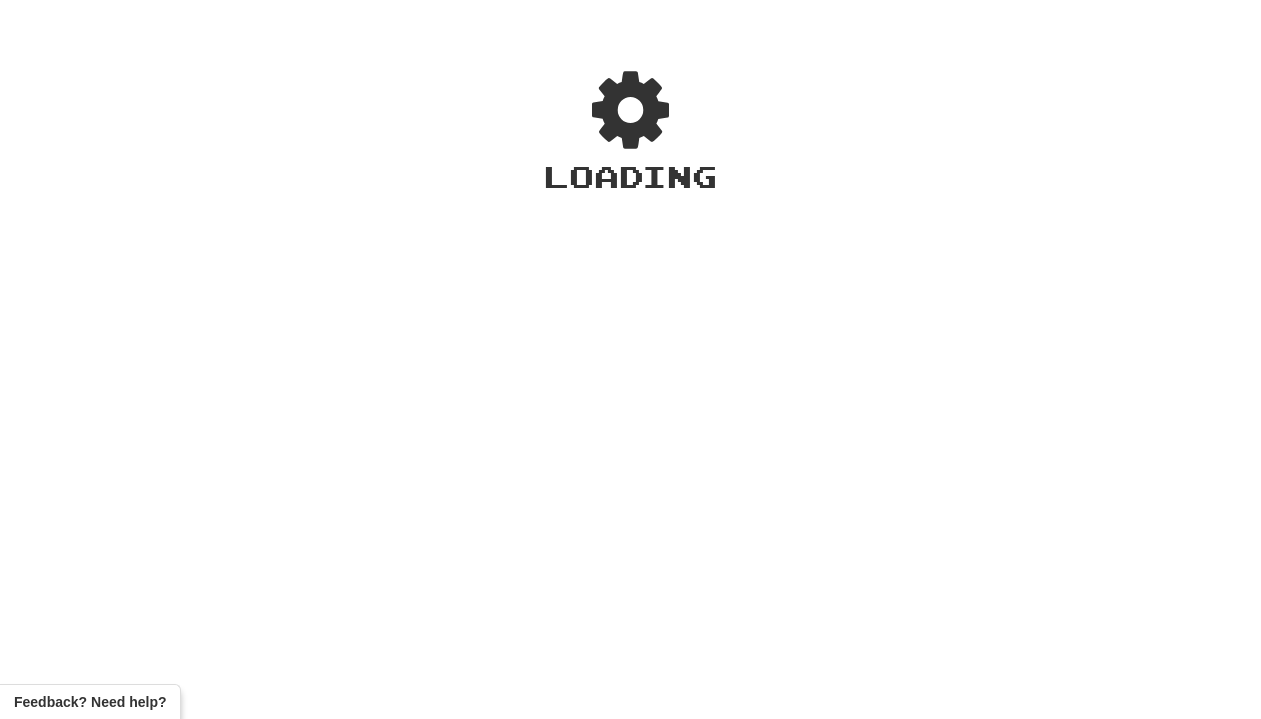 scroll, scrollTop: 0, scrollLeft: 0, axis: both 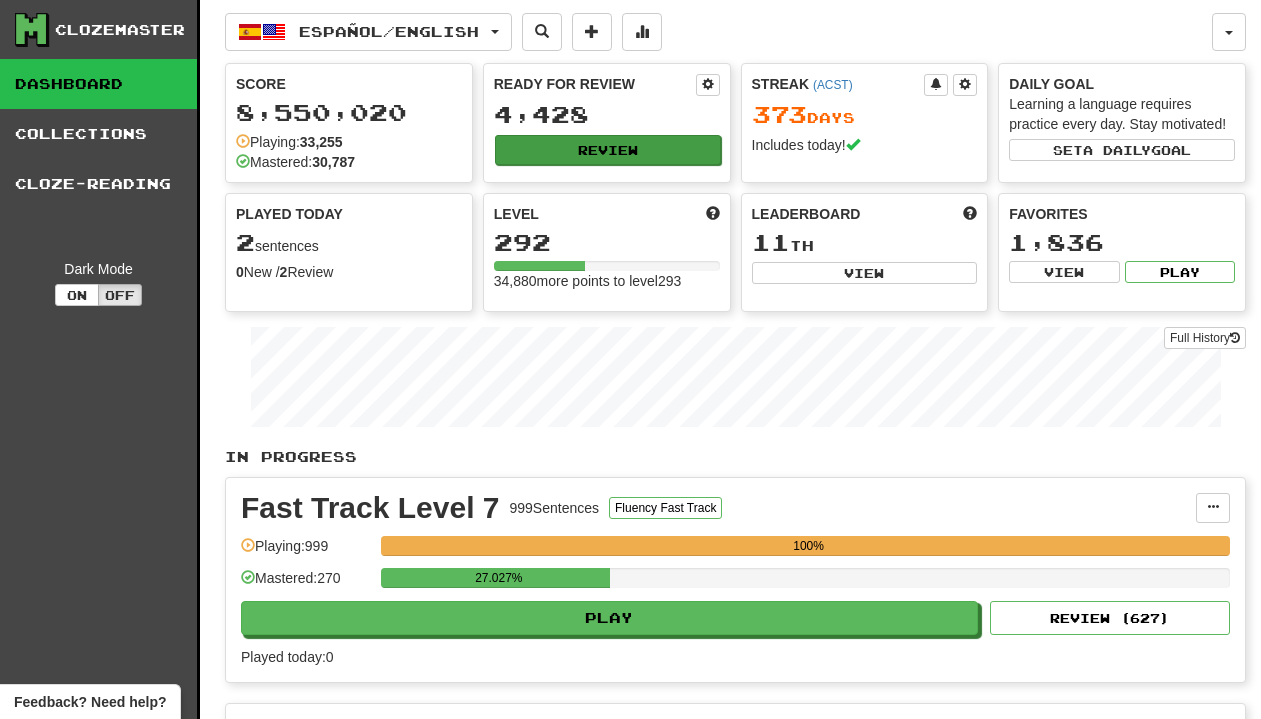 click on "Review" at bounding box center (608, 150) 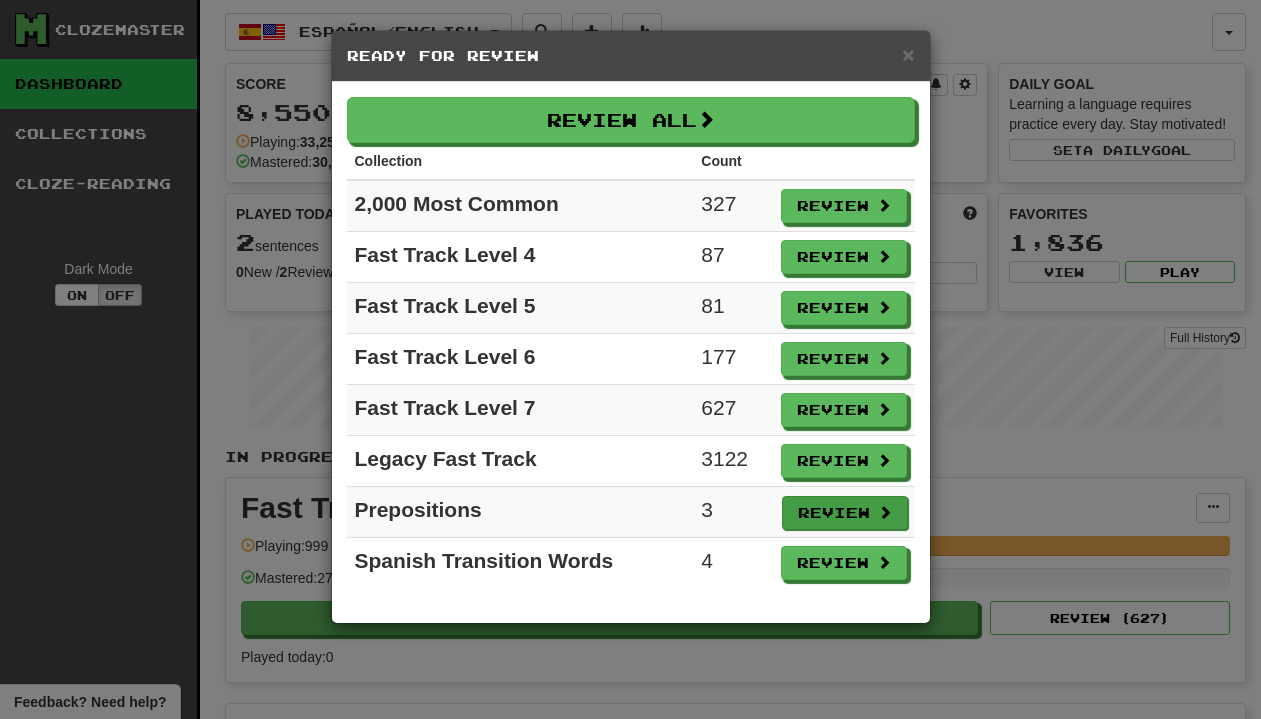 click on "Review" at bounding box center [845, 513] 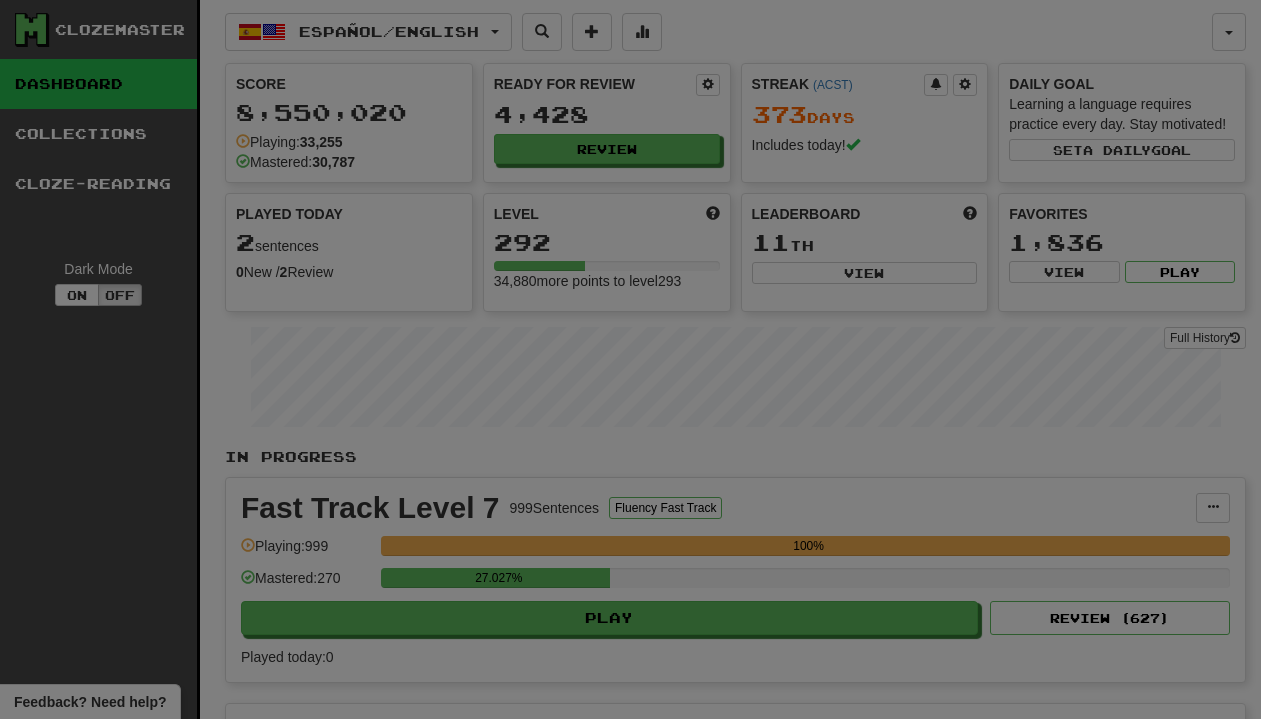 select on "********" 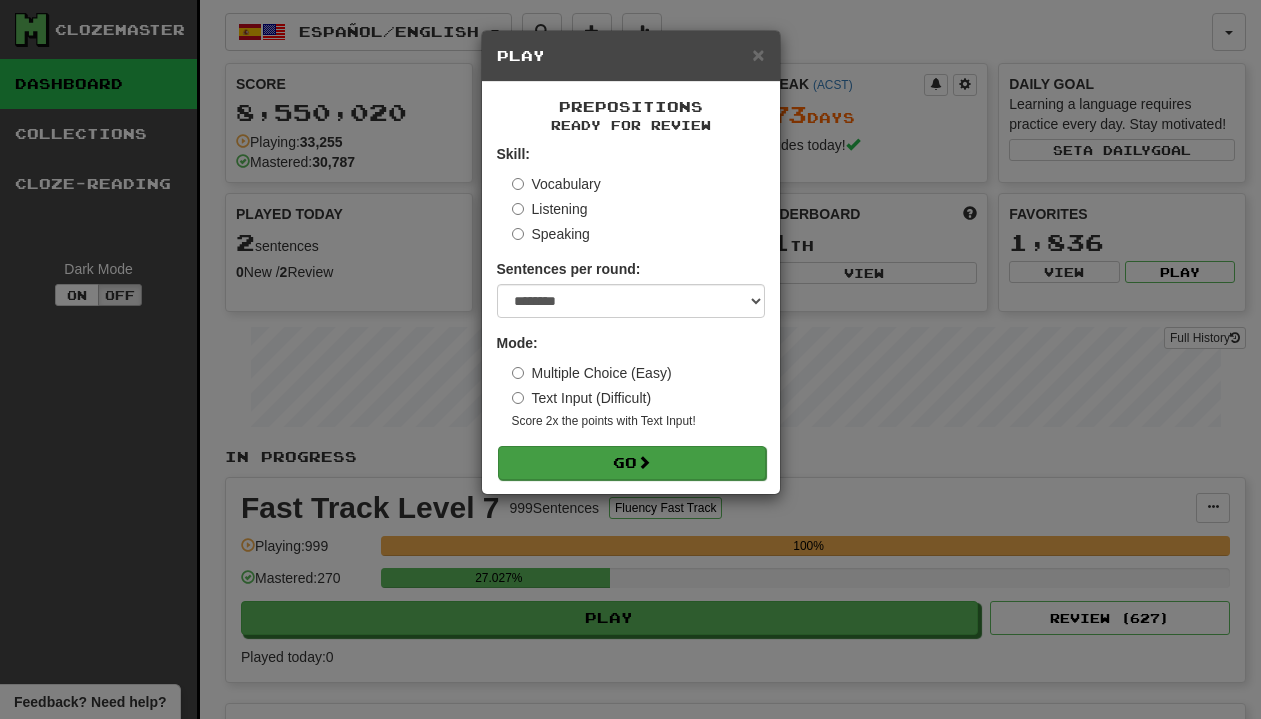 click on "Go" at bounding box center [632, 463] 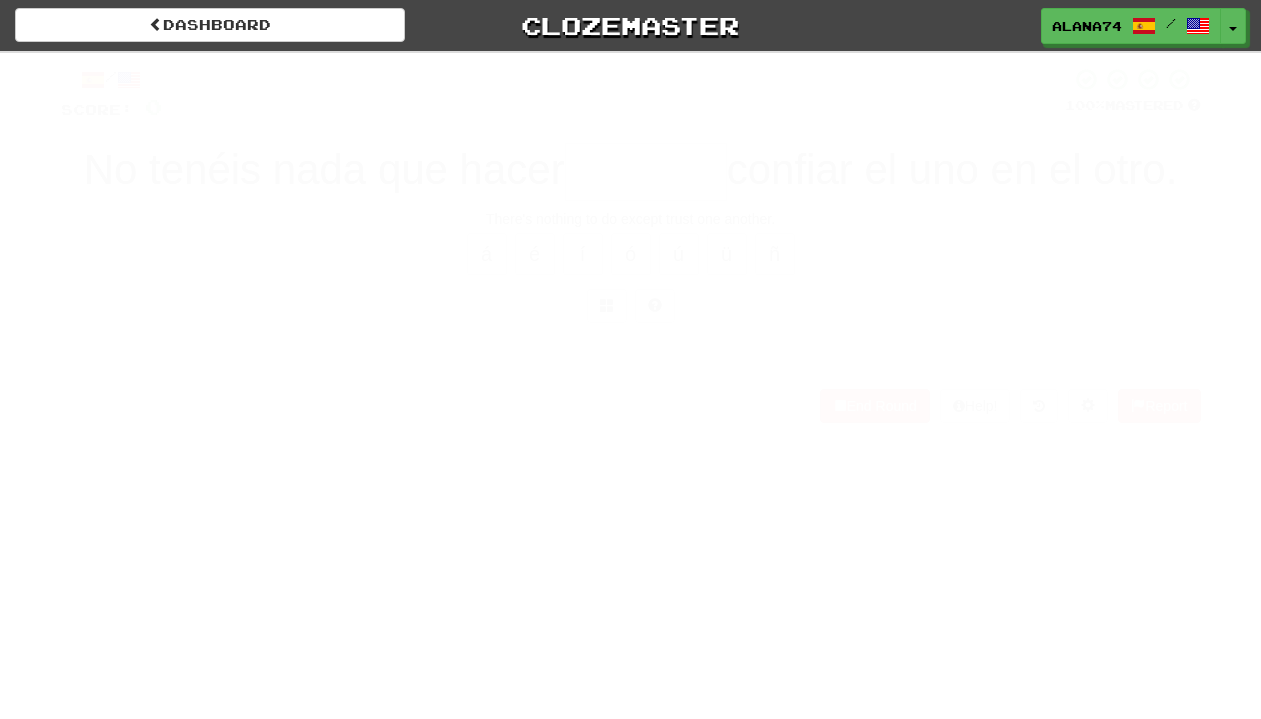 scroll, scrollTop: 0, scrollLeft: 0, axis: both 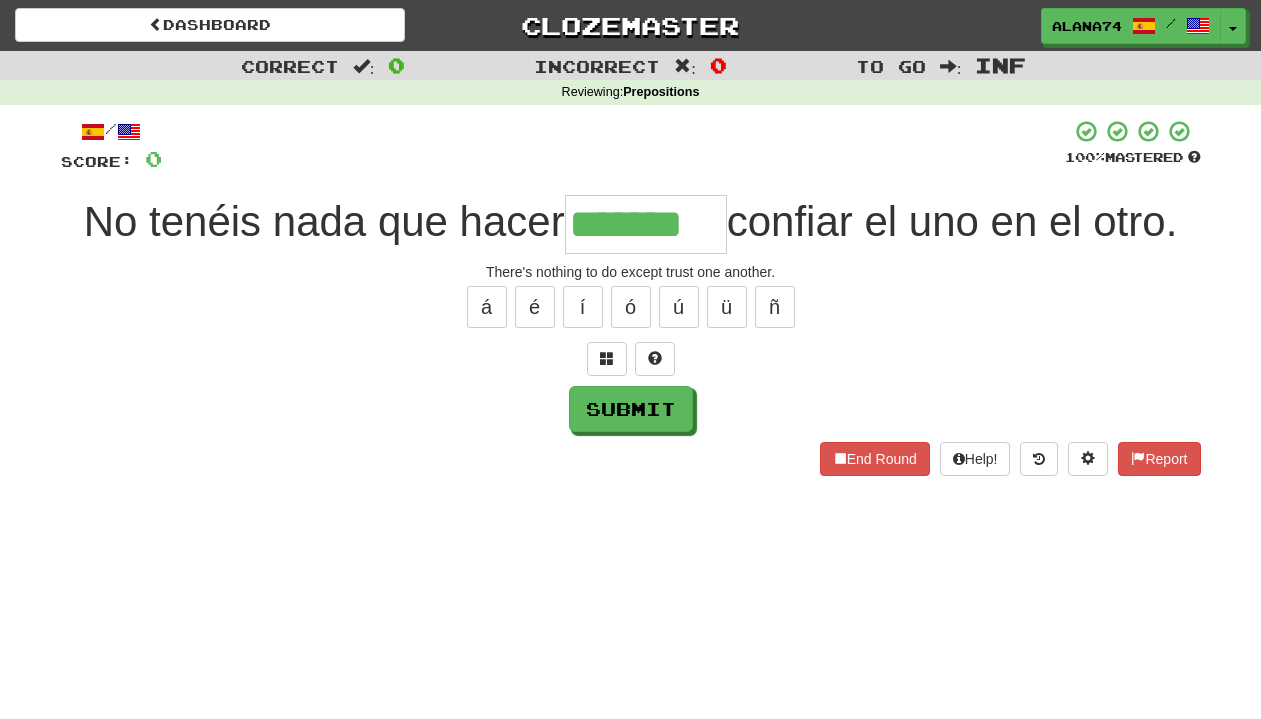 type on "*******" 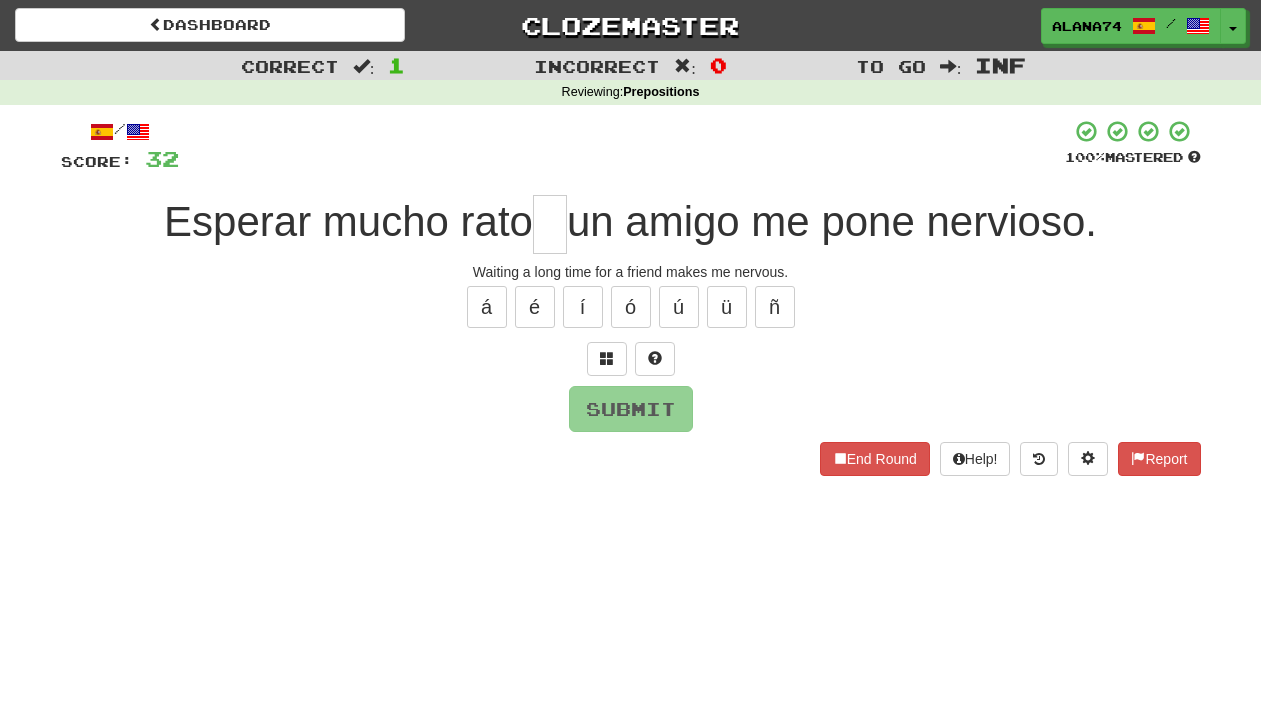 type on "*" 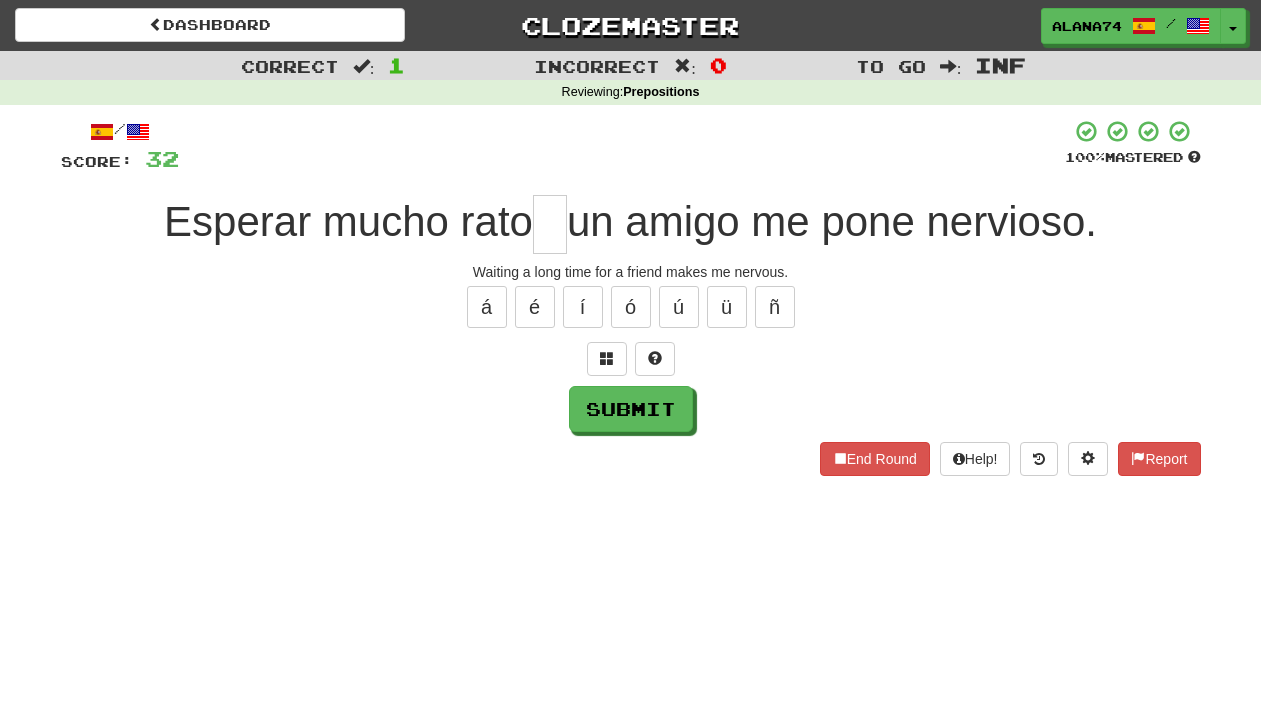 type on "*" 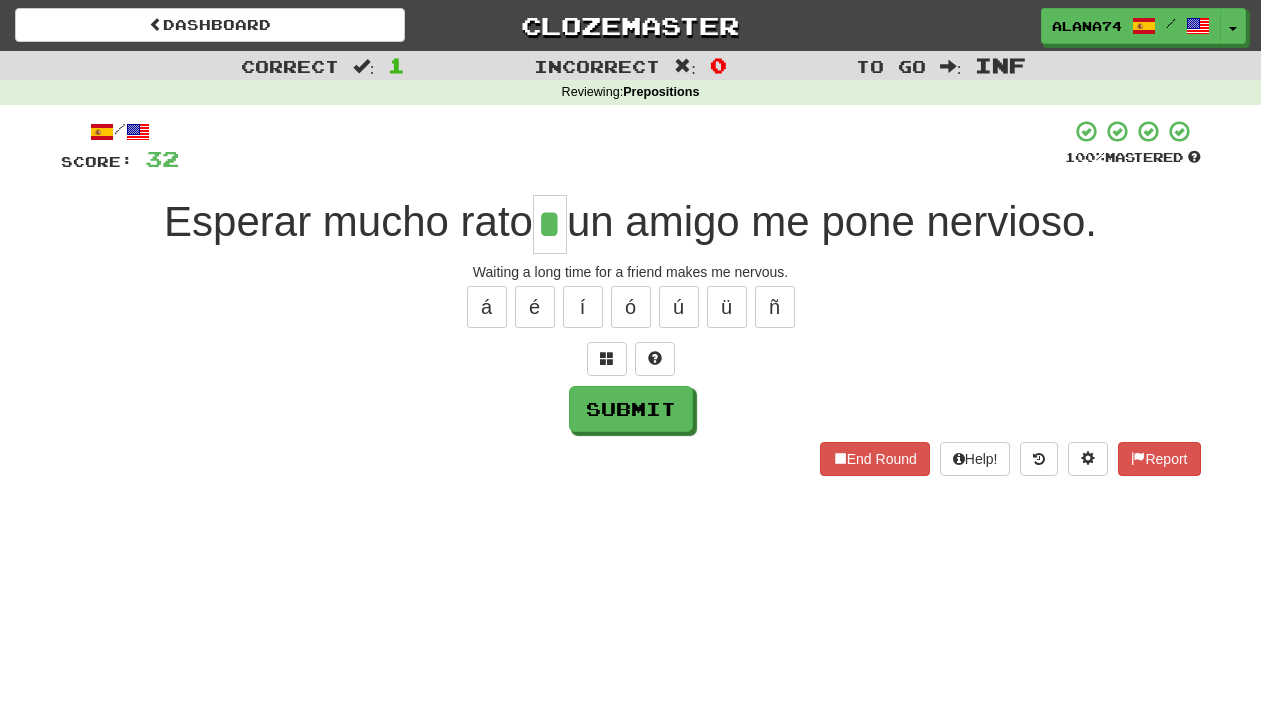 type on "*" 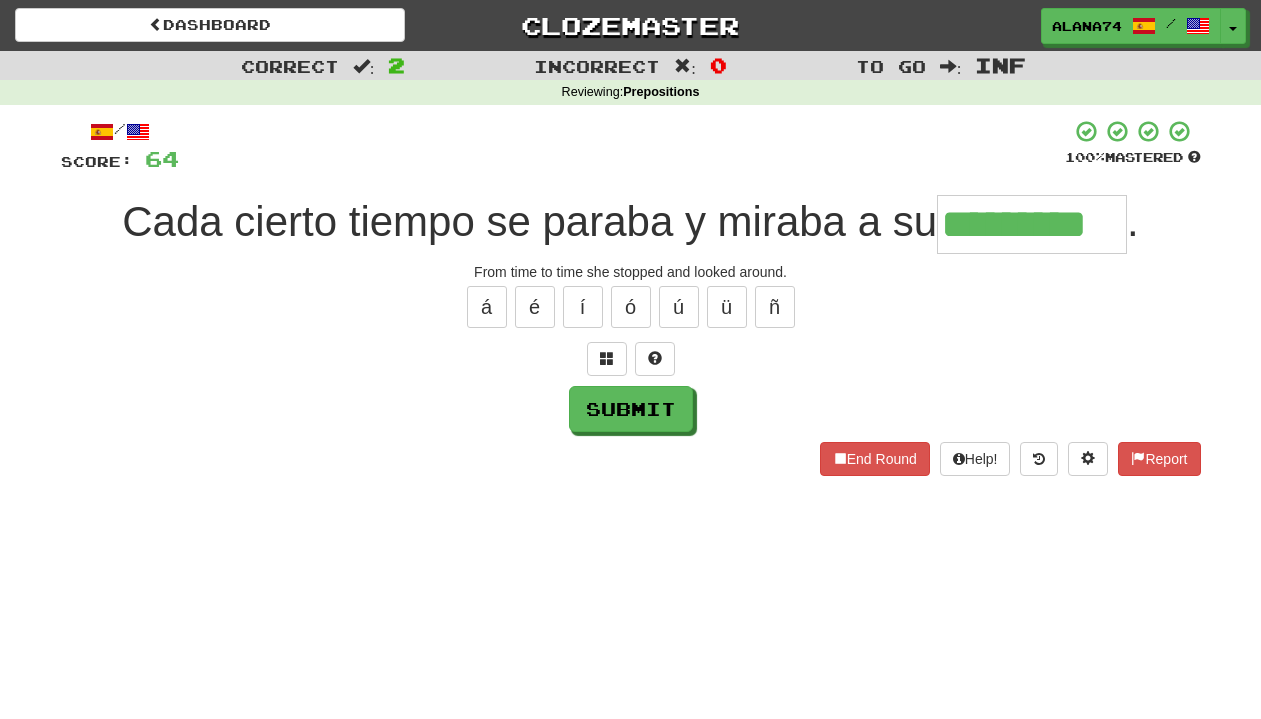 type on "*********" 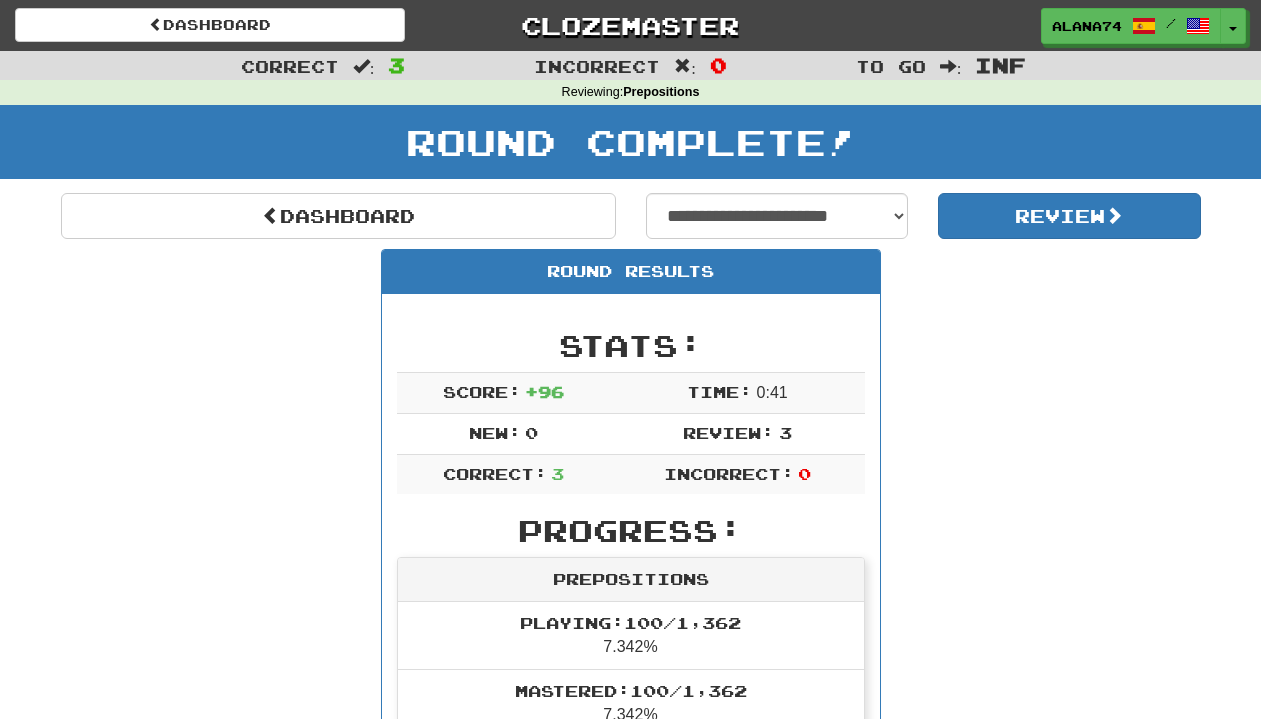 scroll, scrollTop: 0, scrollLeft: 0, axis: both 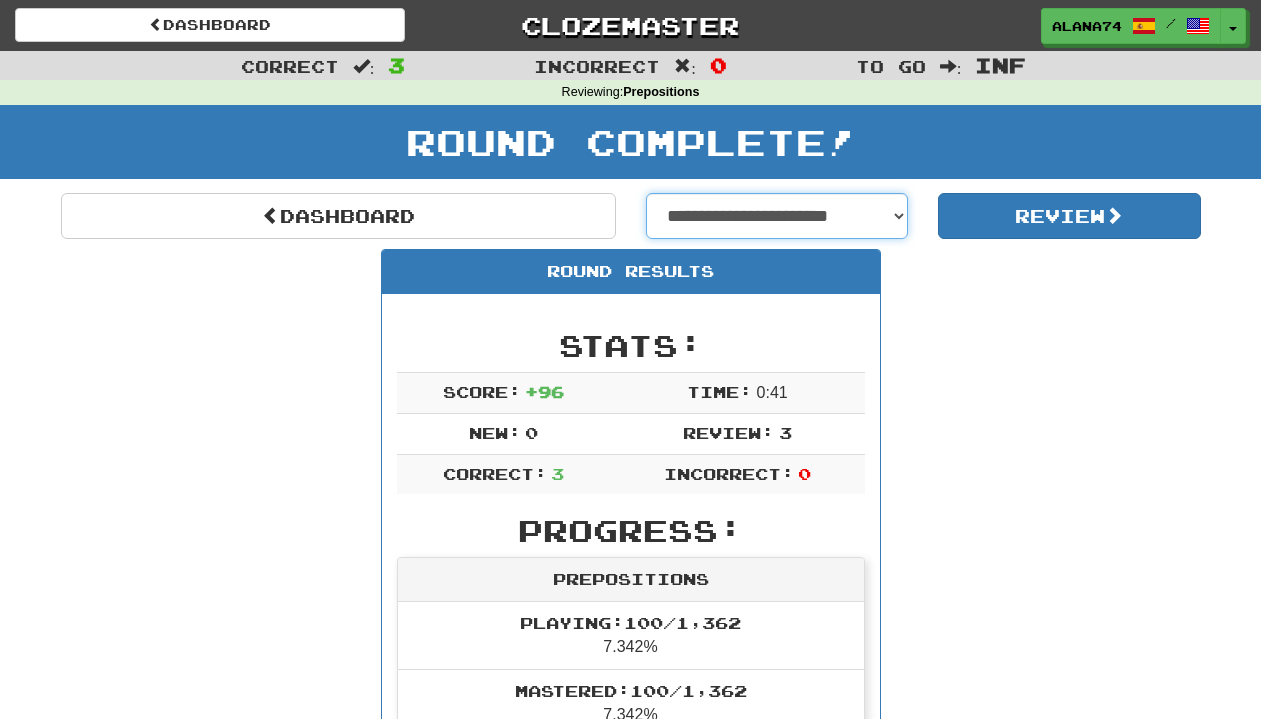 select on "**********" 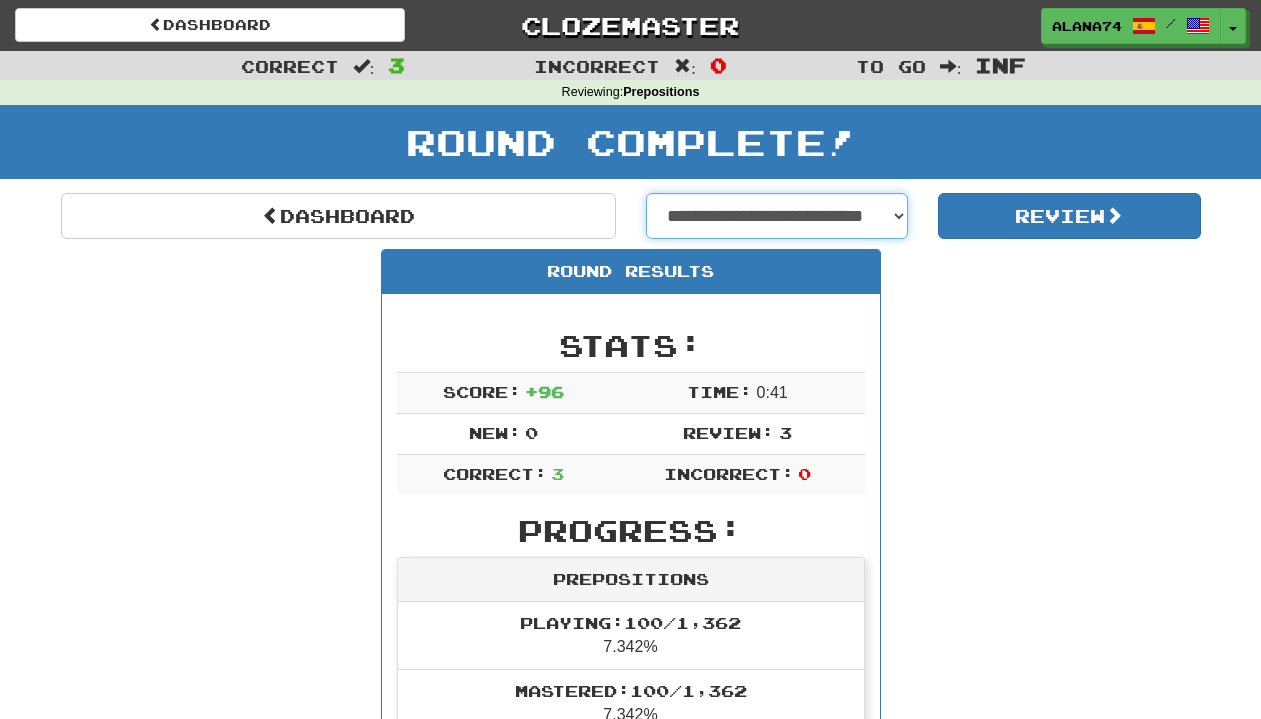 select on "**********" 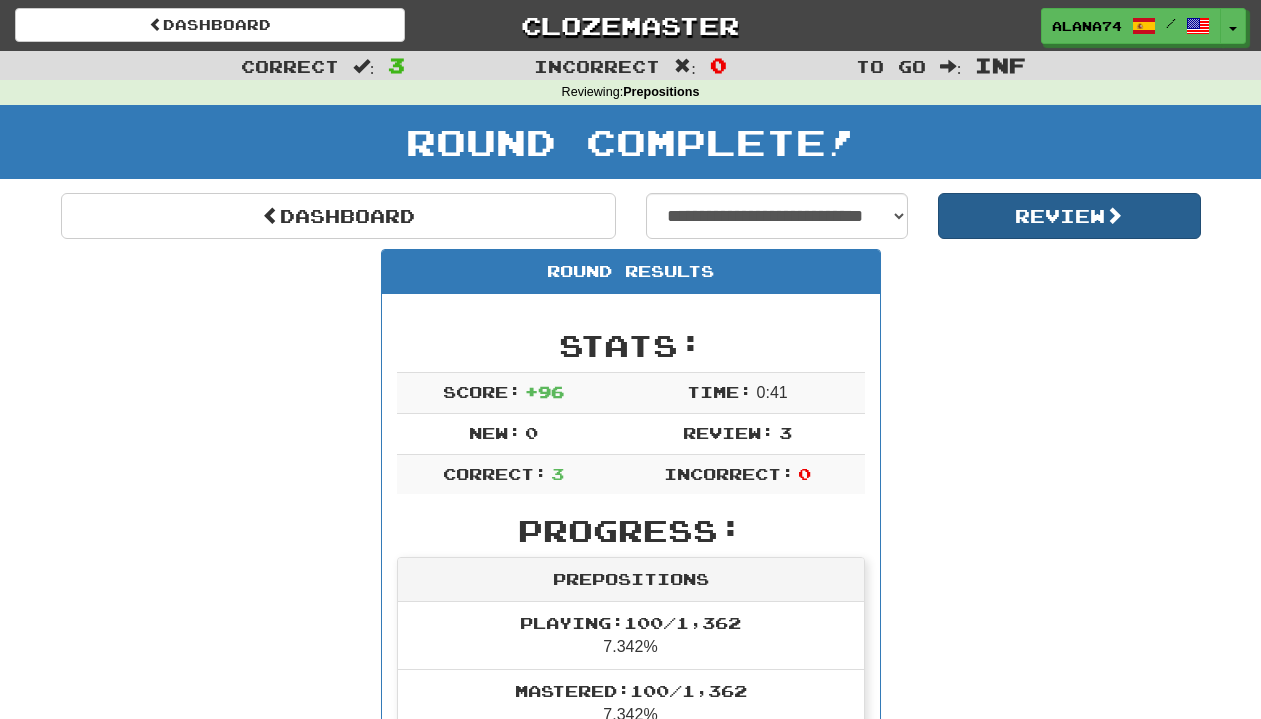 click on "Review" at bounding box center (1069, 216) 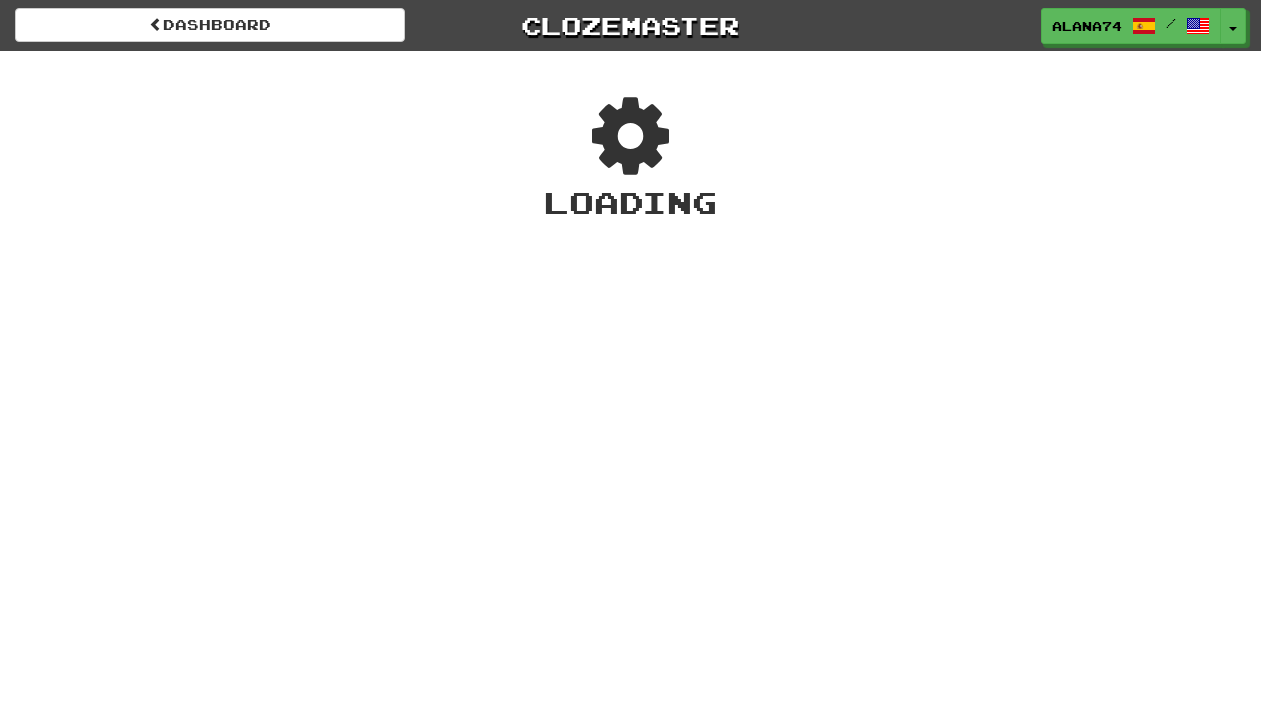 scroll, scrollTop: 0, scrollLeft: 0, axis: both 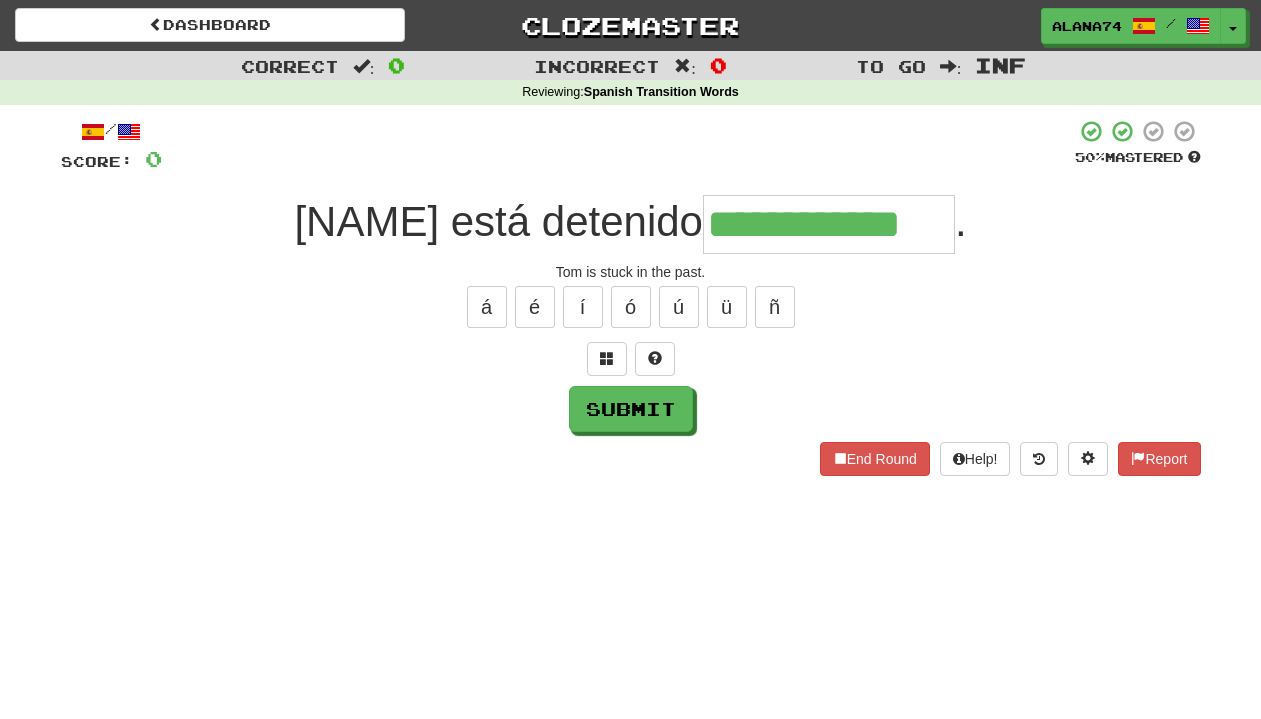 type on "**********" 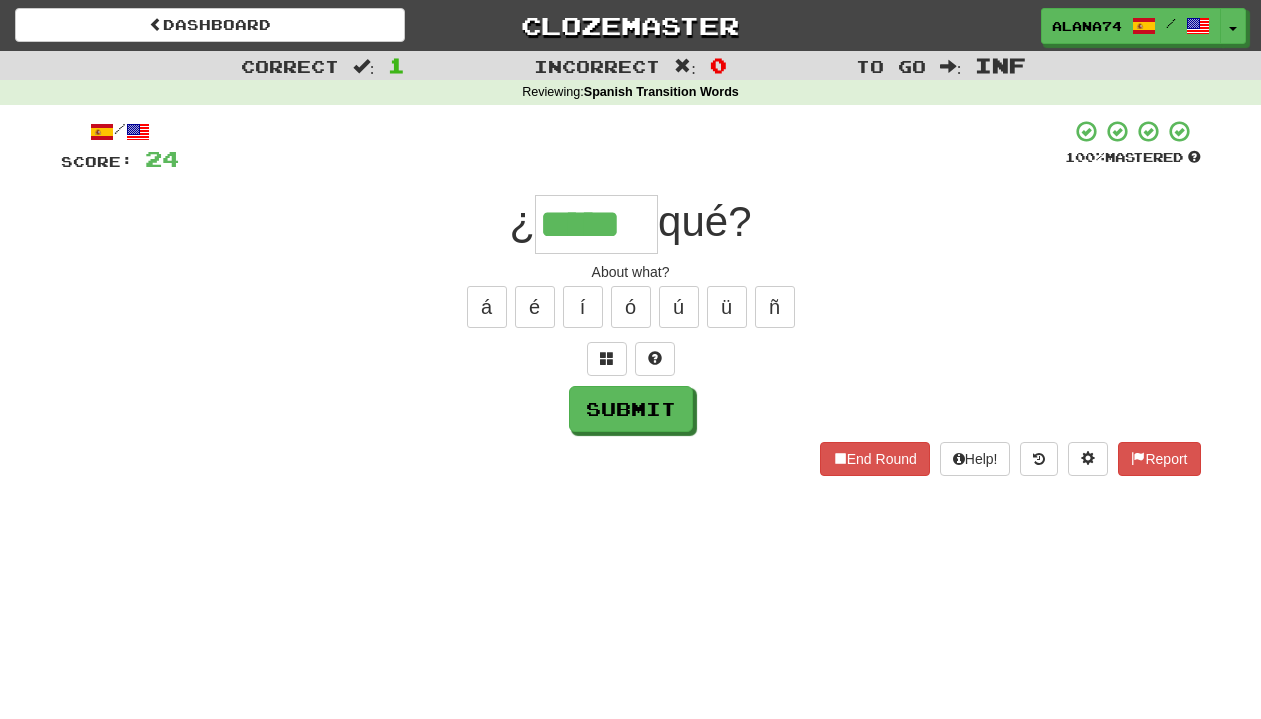 type on "*****" 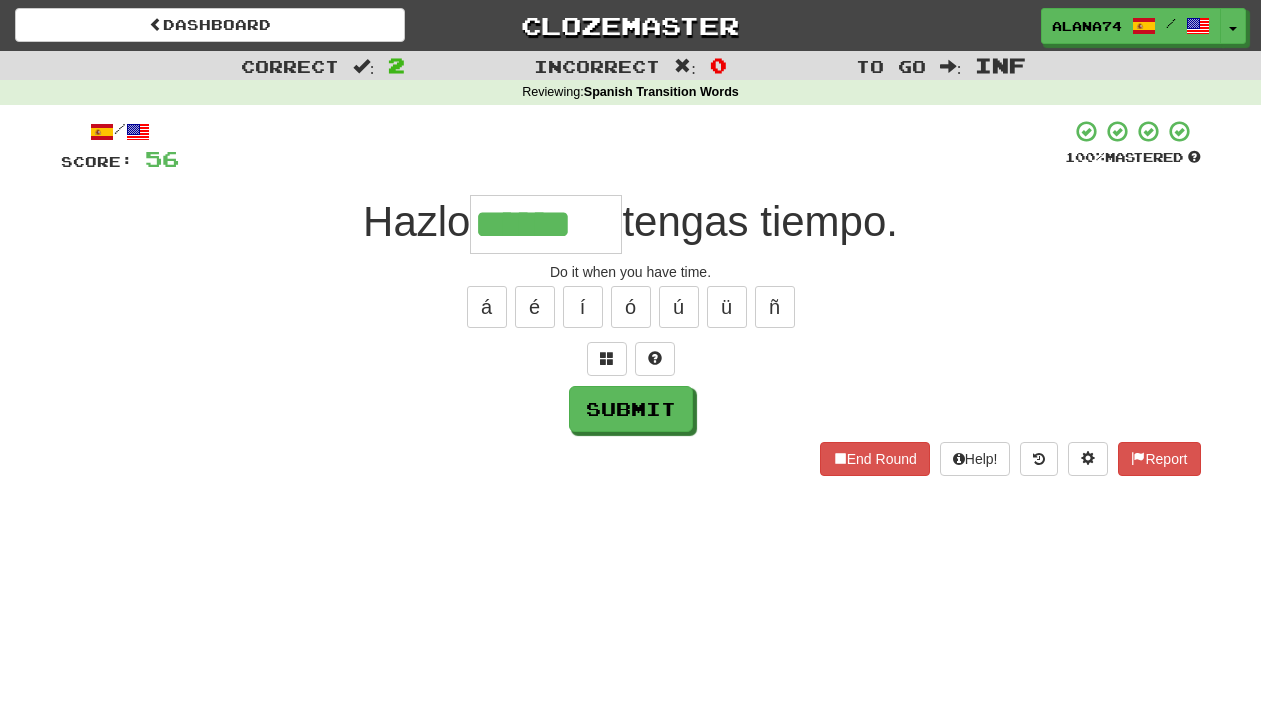 type on "******" 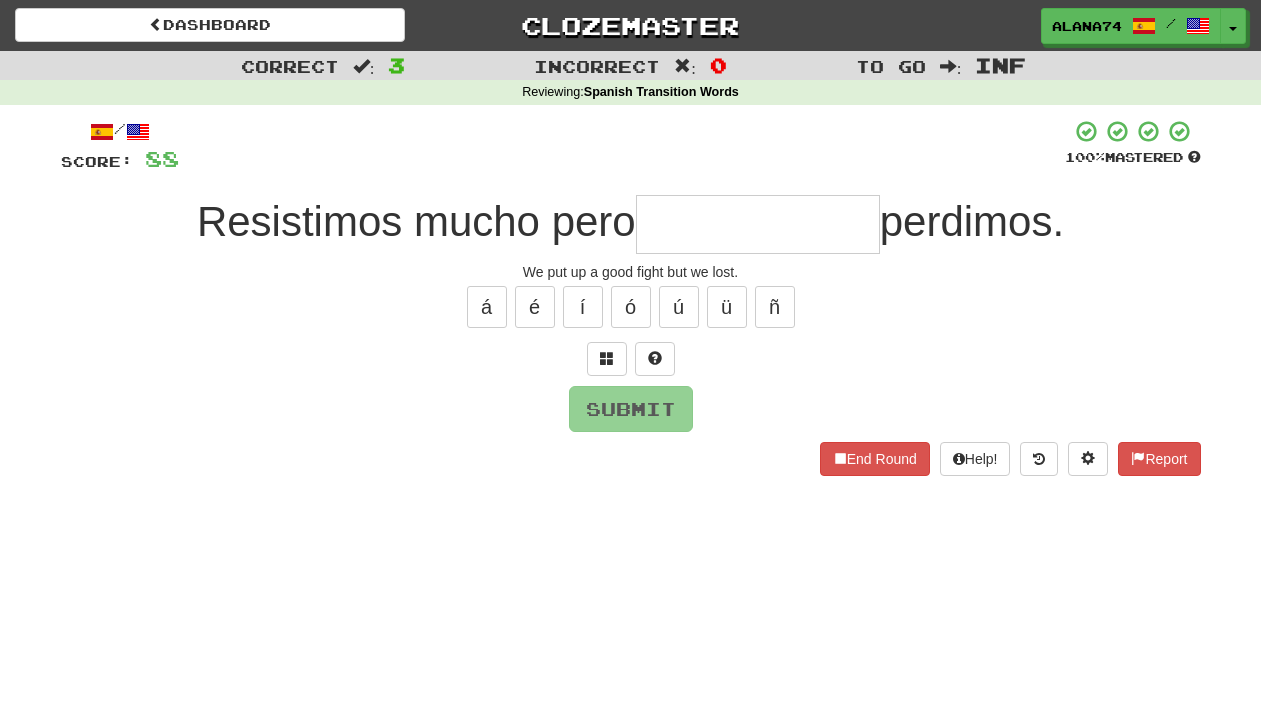 type on "*" 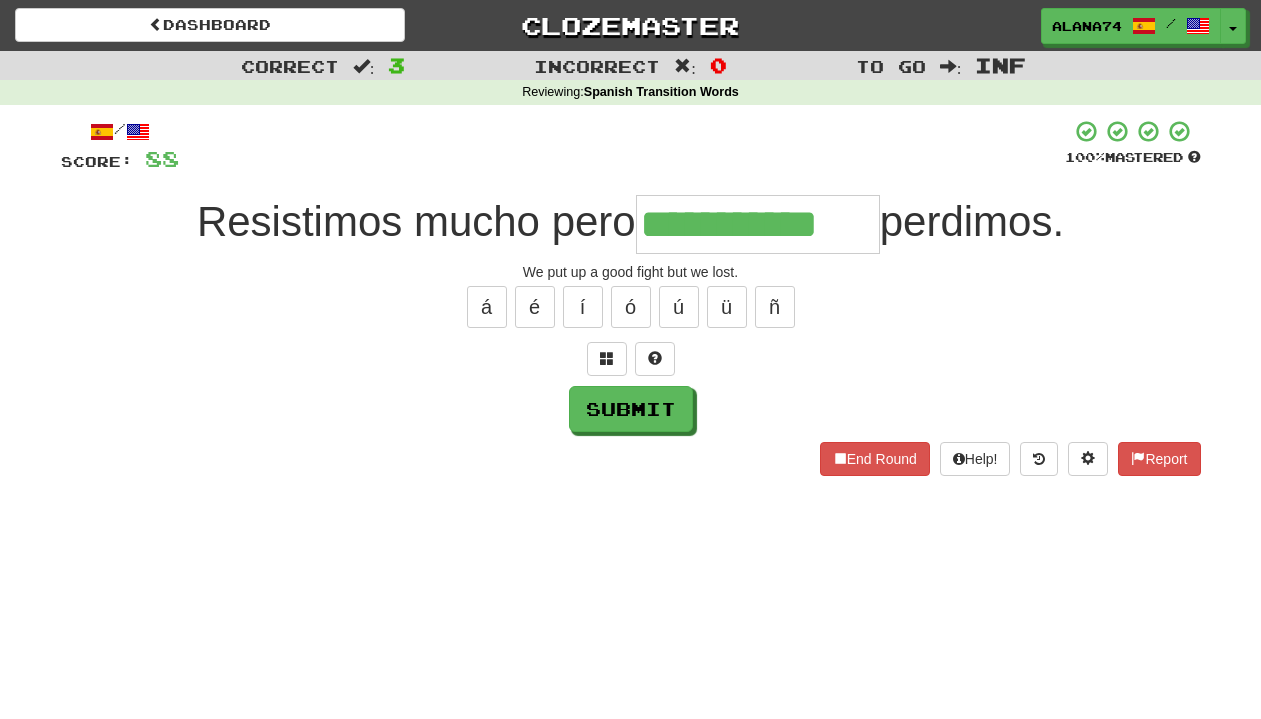 type on "**********" 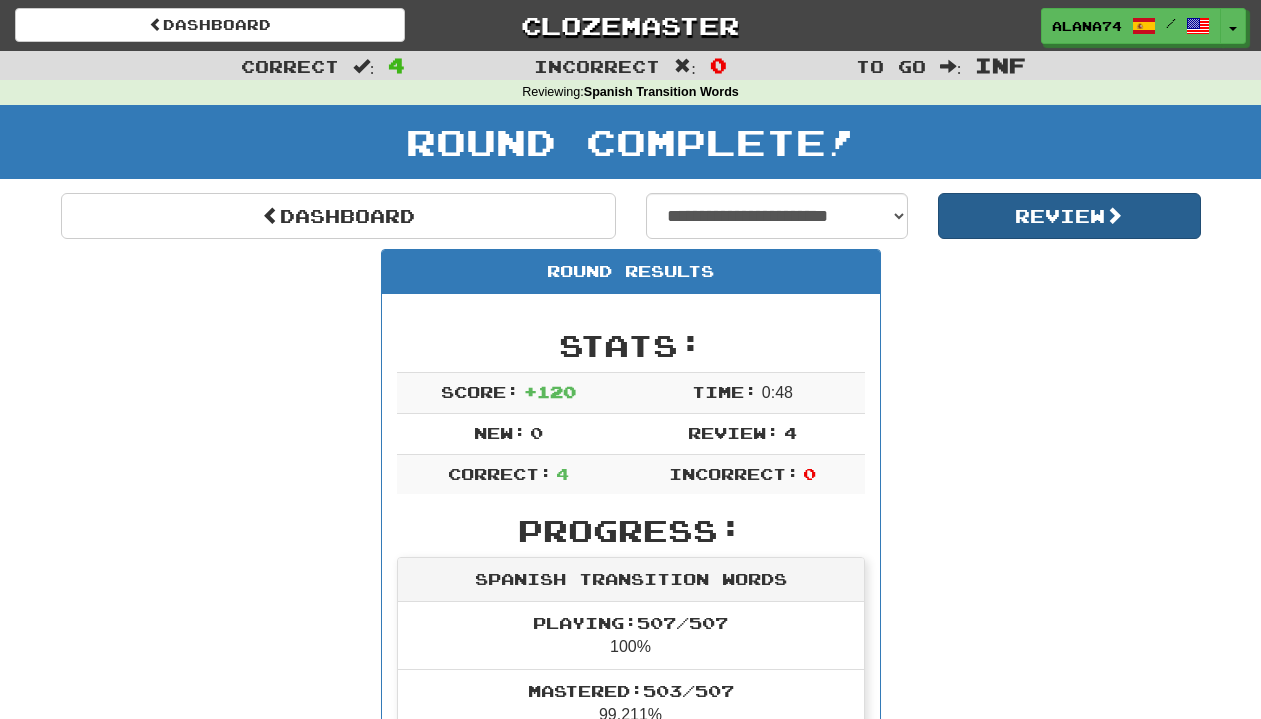 click on "Review" at bounding box center [1069, 216] 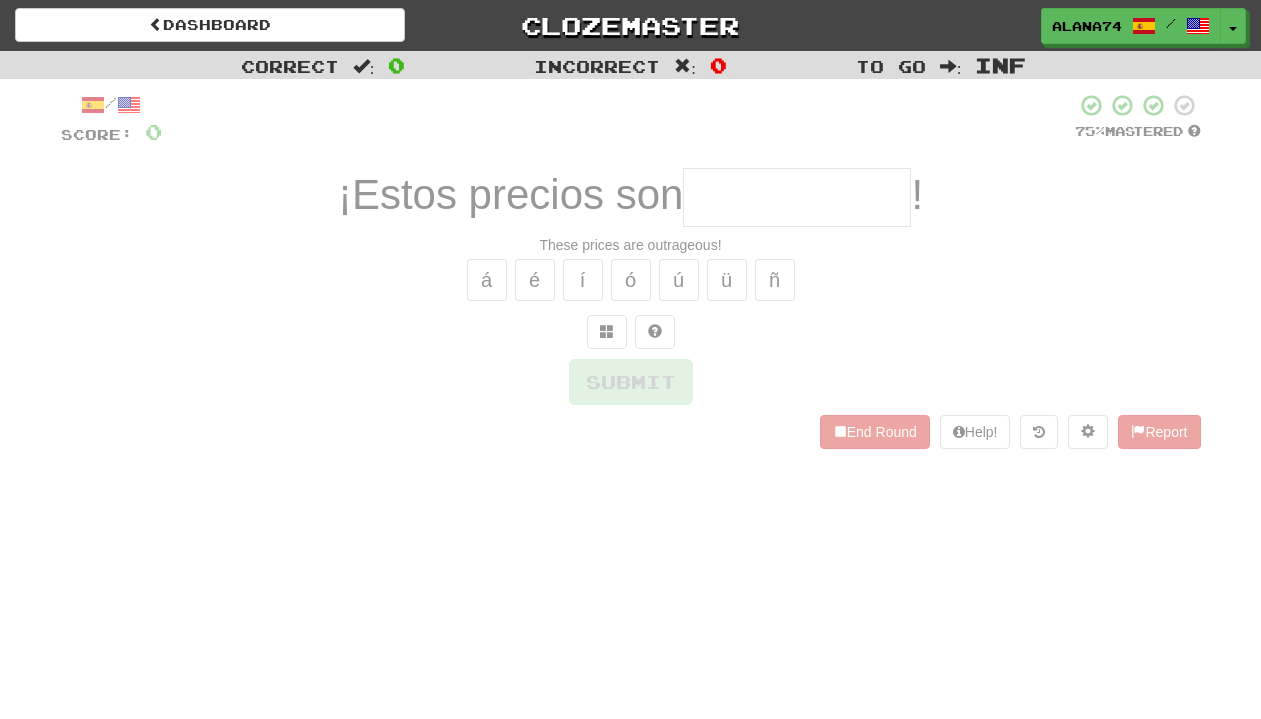 scroll, scrollTop: 0, scrollLeft: 0, axis: both 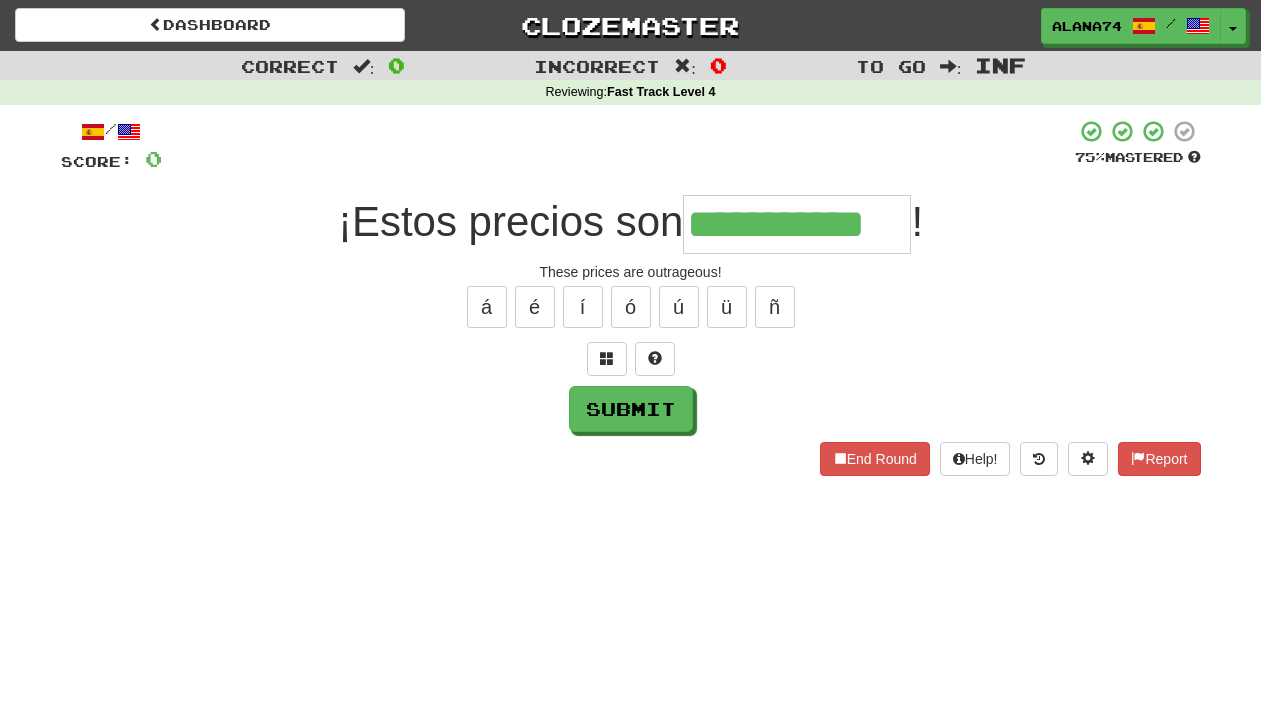 type on "**********" 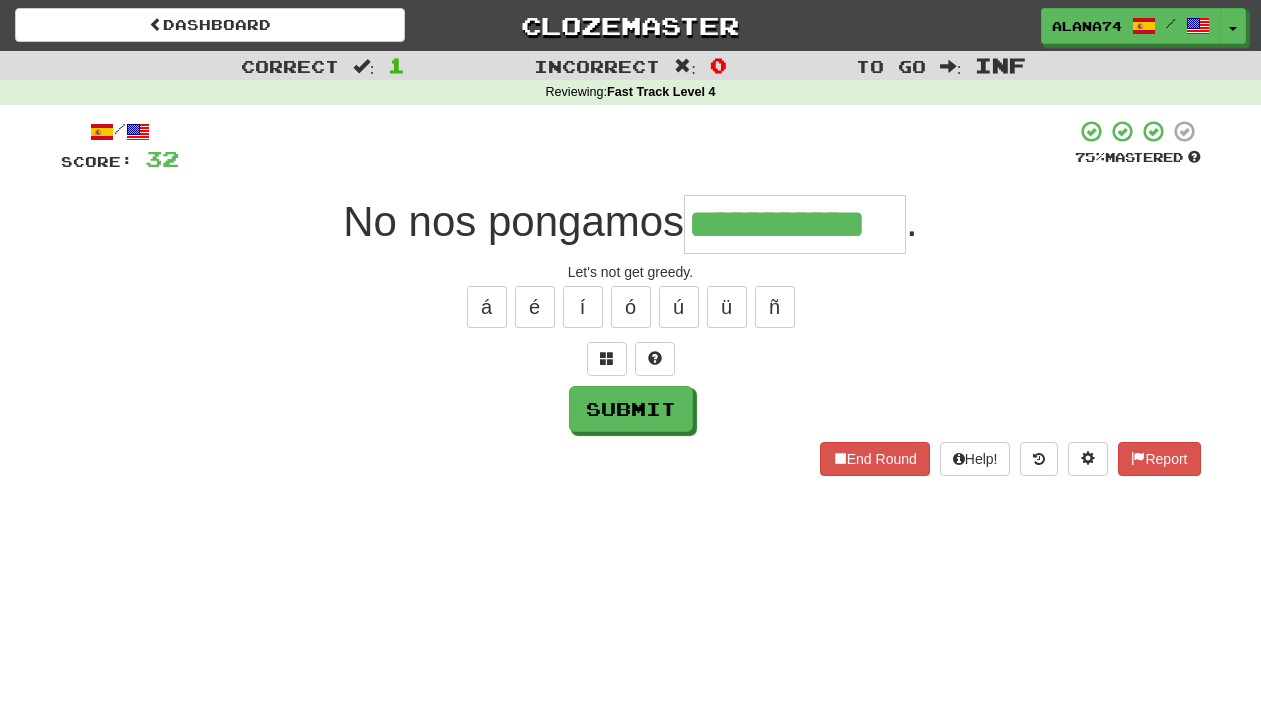 type on "**********" 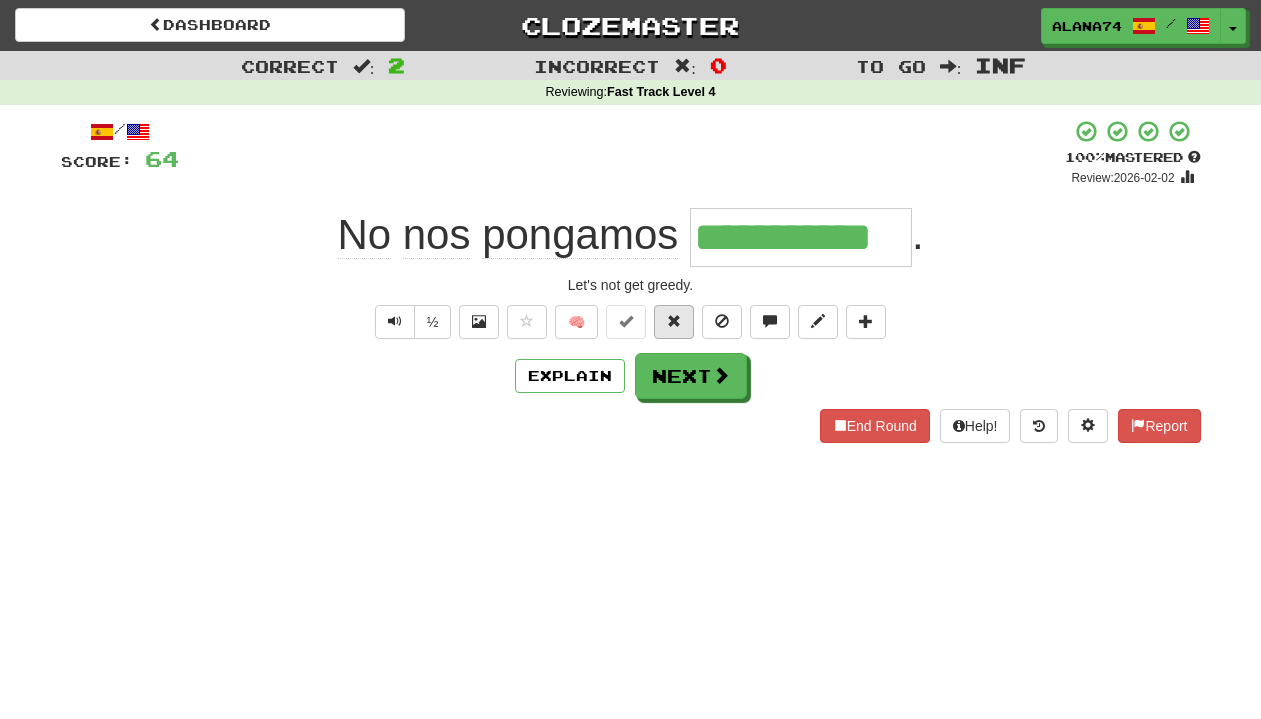click at bounding box center [674, 321] 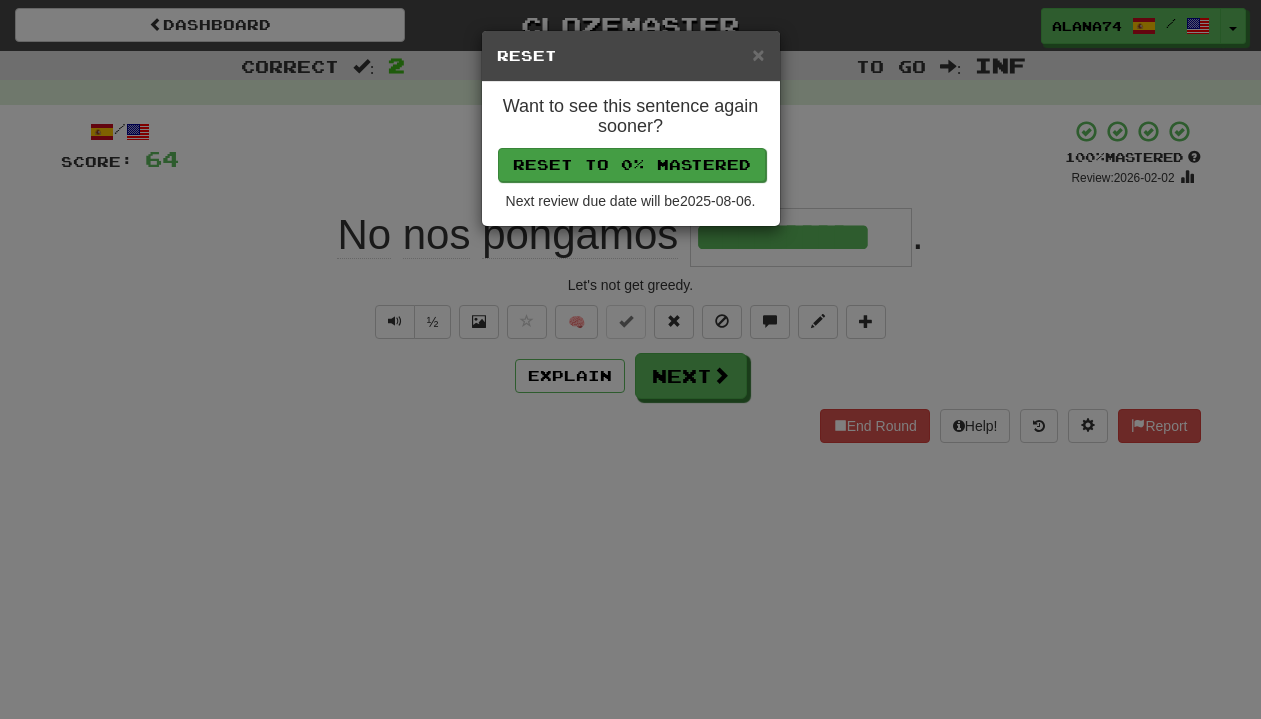 click on "Reset to 0% Mastered" at bounding box center [632, 165] 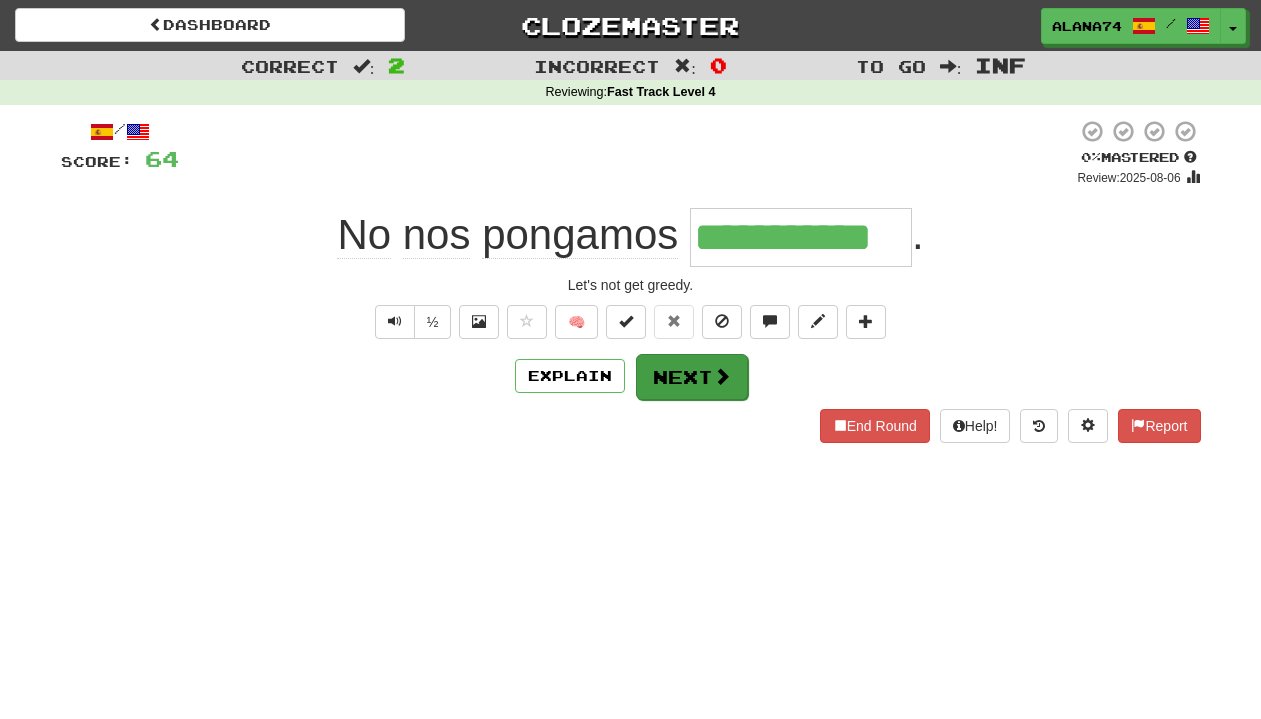 click on "Next" at bounding box center (692, 377) 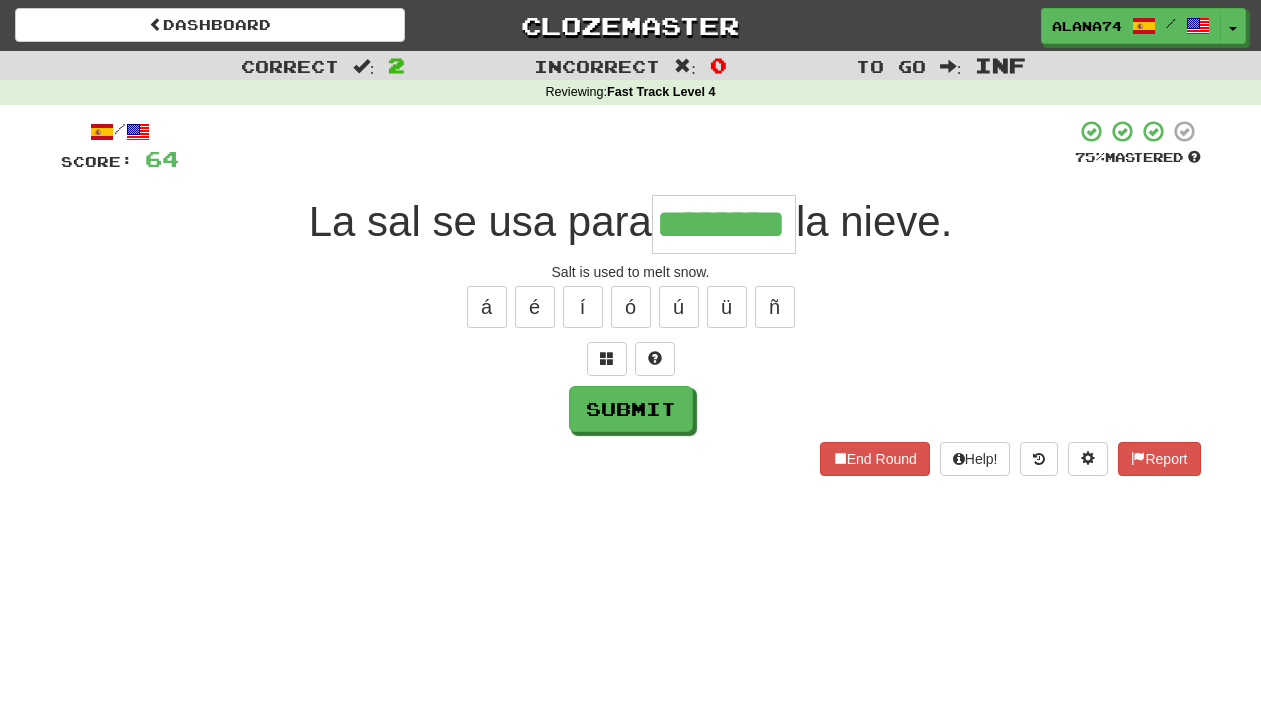 type on "********" 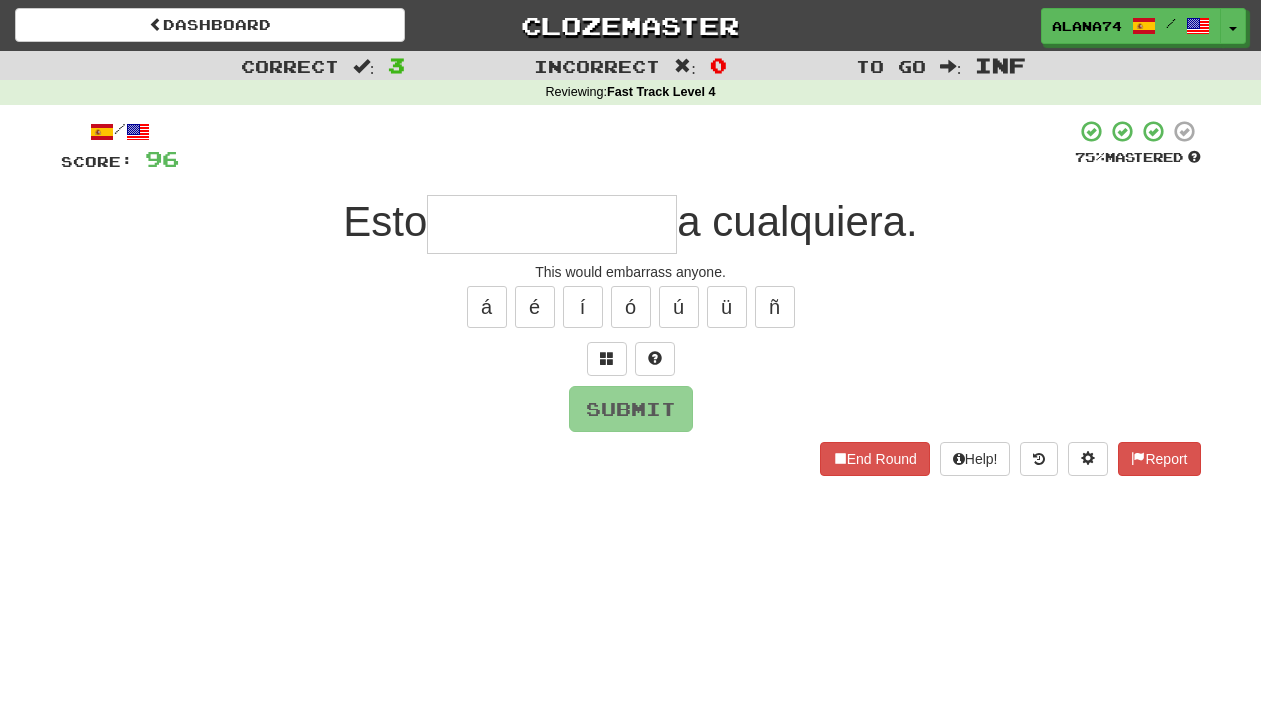 type on "*" 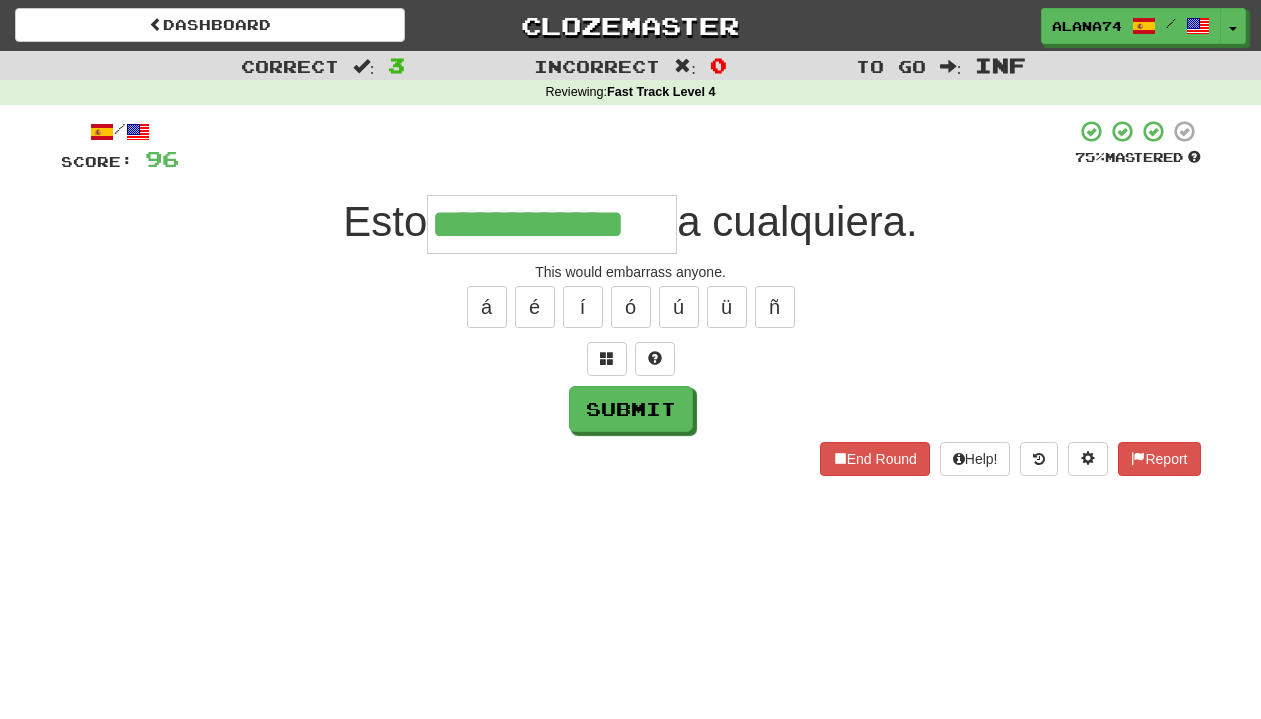 type on "**********" 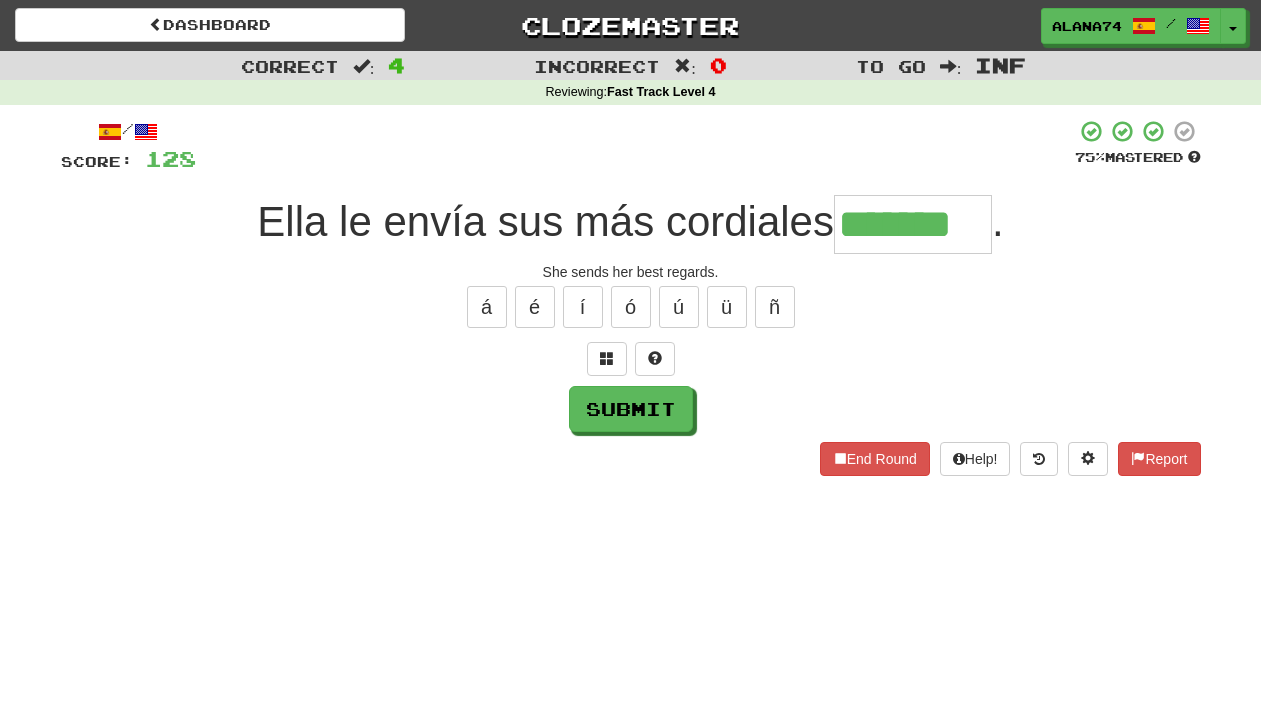 type on "*******" 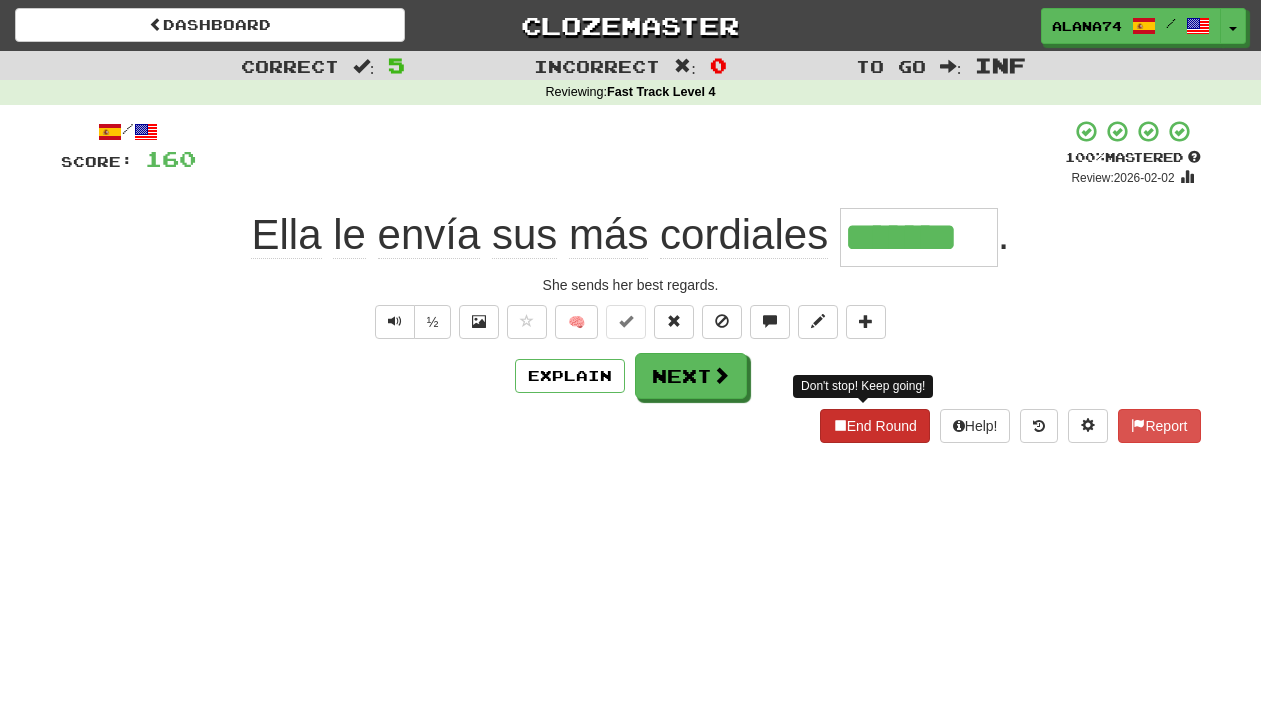 click on "End Round" at bounding box center [875, 426] 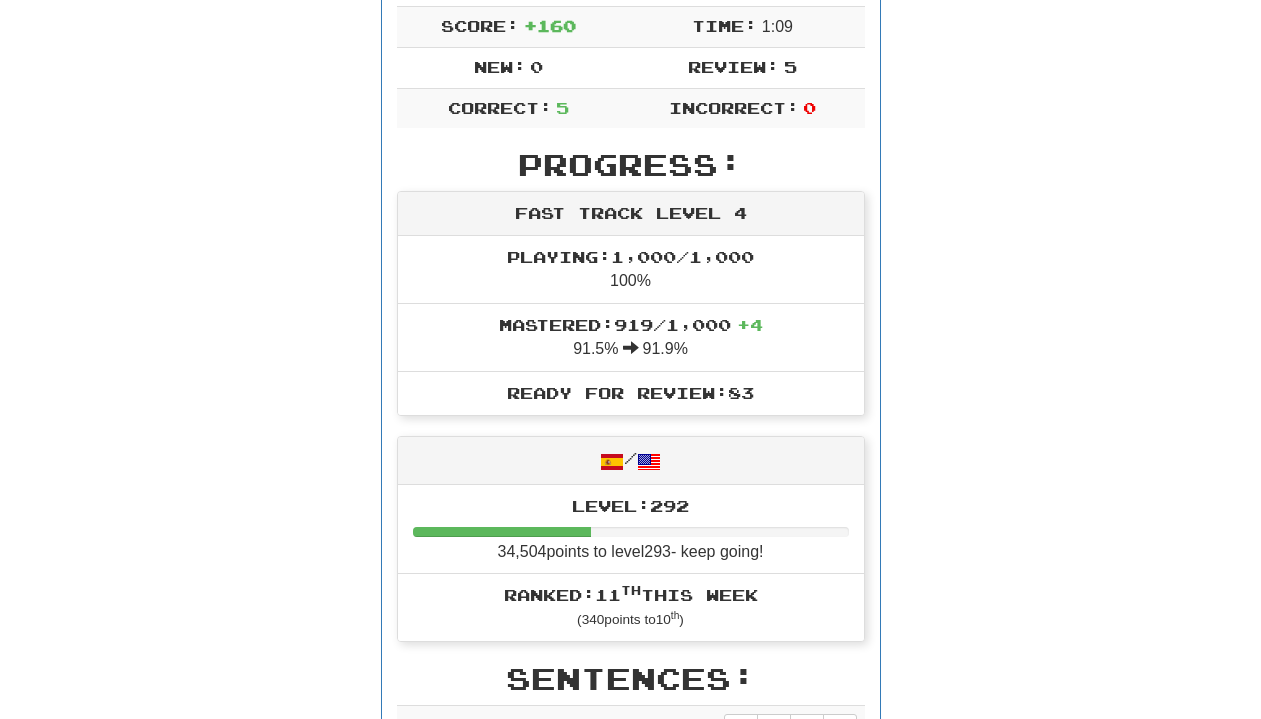 scroll, scrollTop: 375, scrollLeft: 0, axis: vertical 